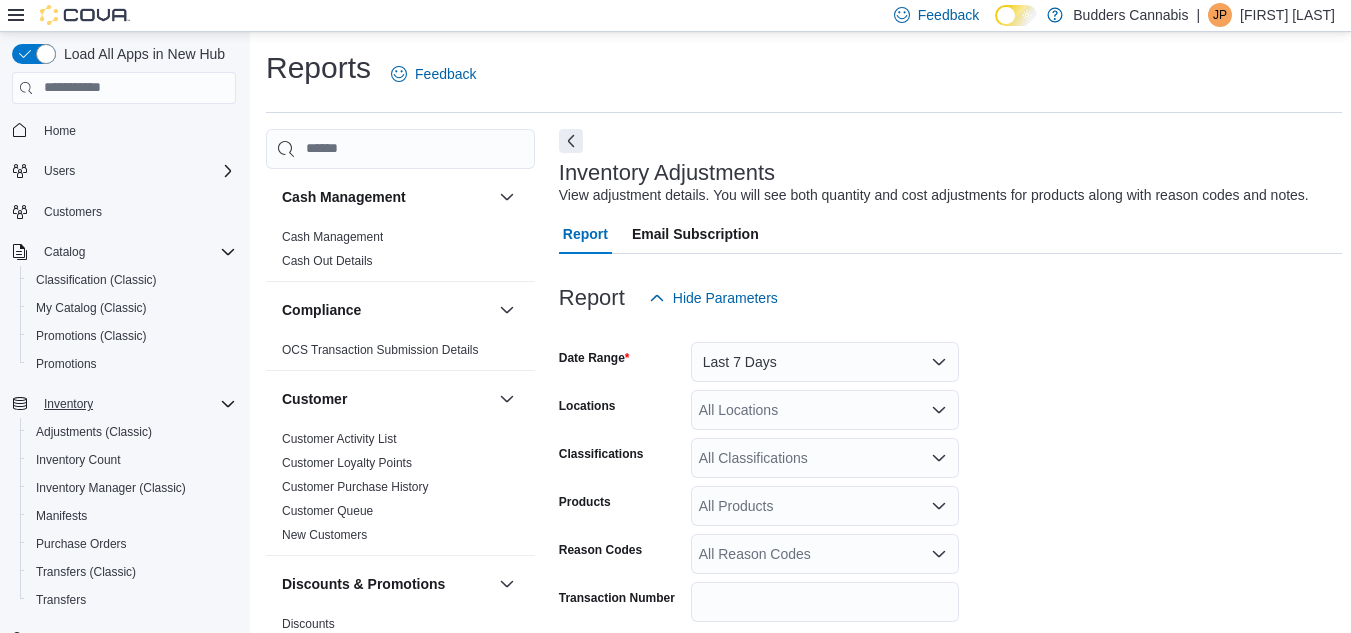 scroll, scrollTop: 0, scrollLeft: 0, axis: both 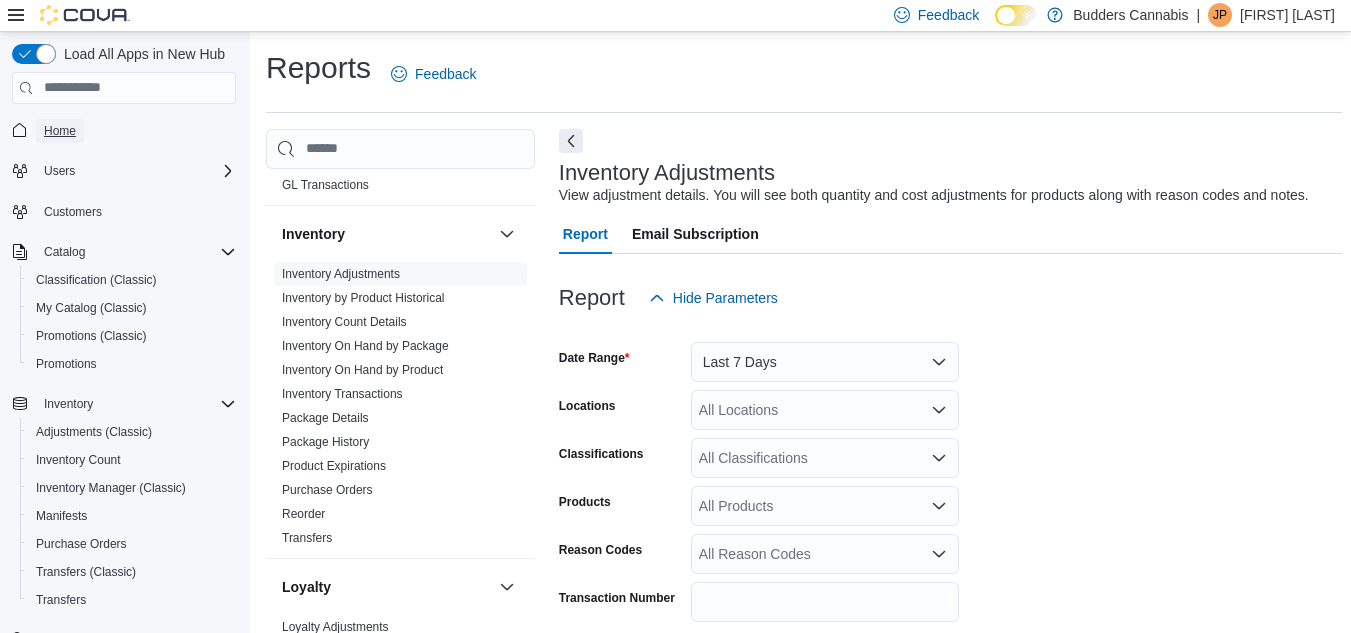 click on "Home" at bounding box center [60, 131] 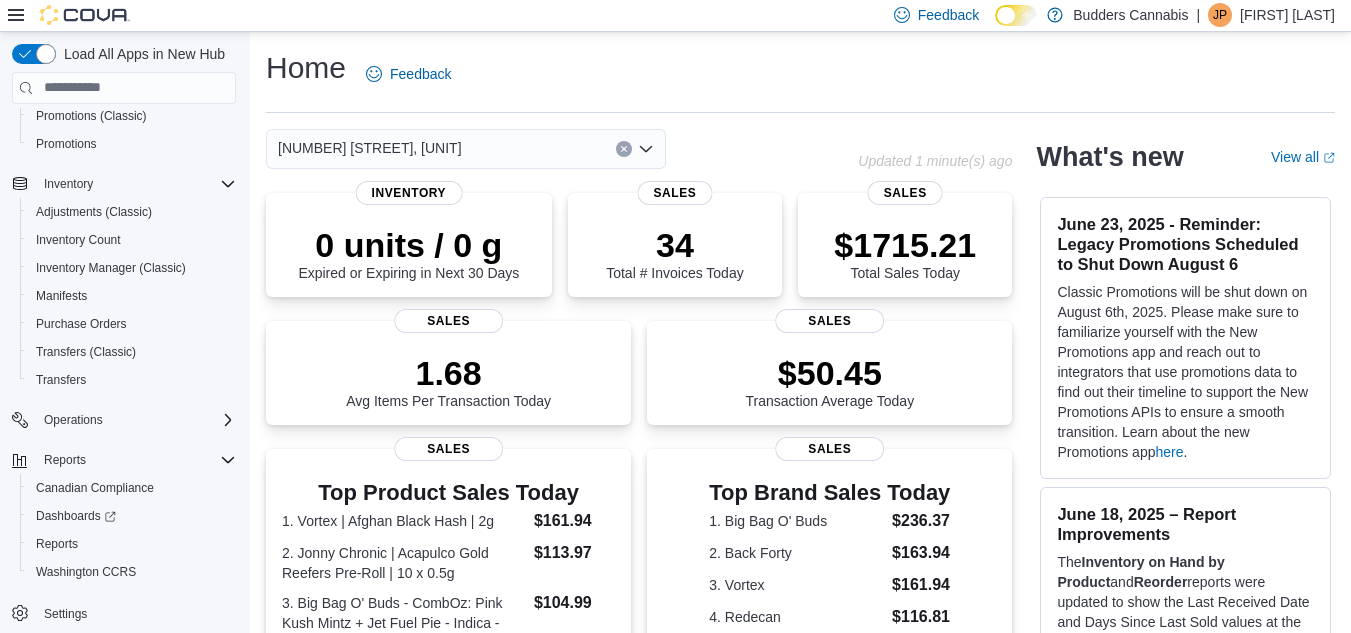 scroll, scrollTop: 229, scrollLeft: 0, axis: vertical 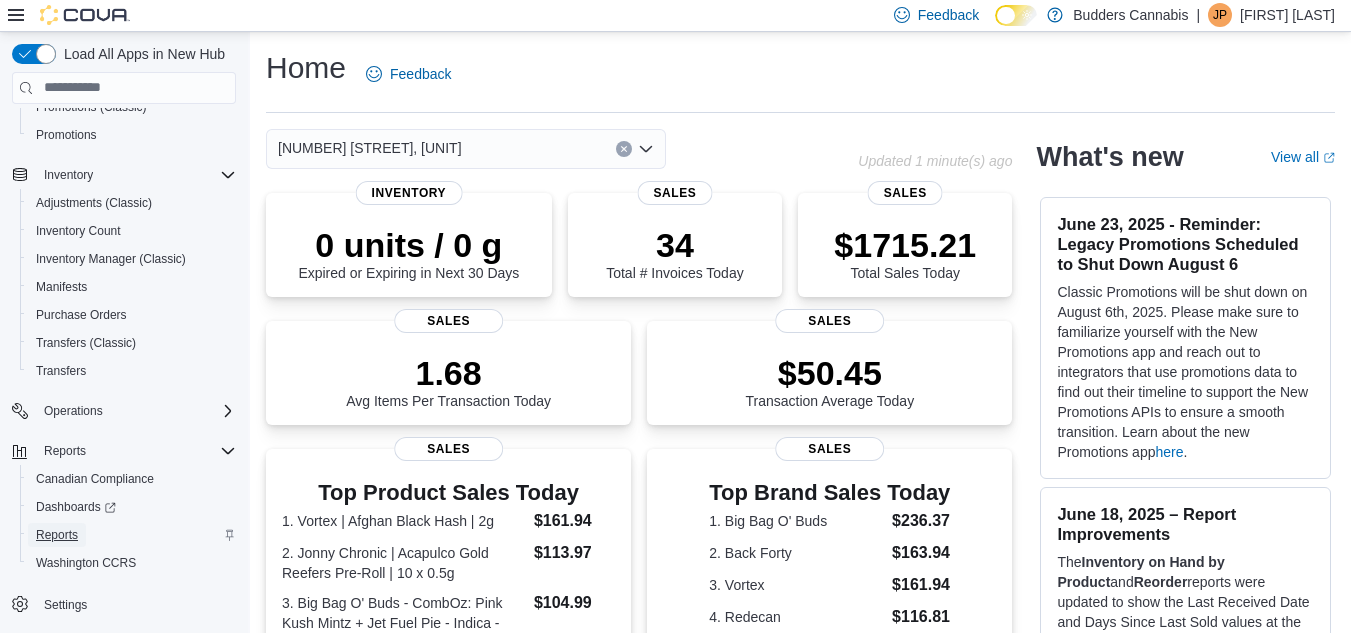 click on "Reports" at bounding box center [57, 535] 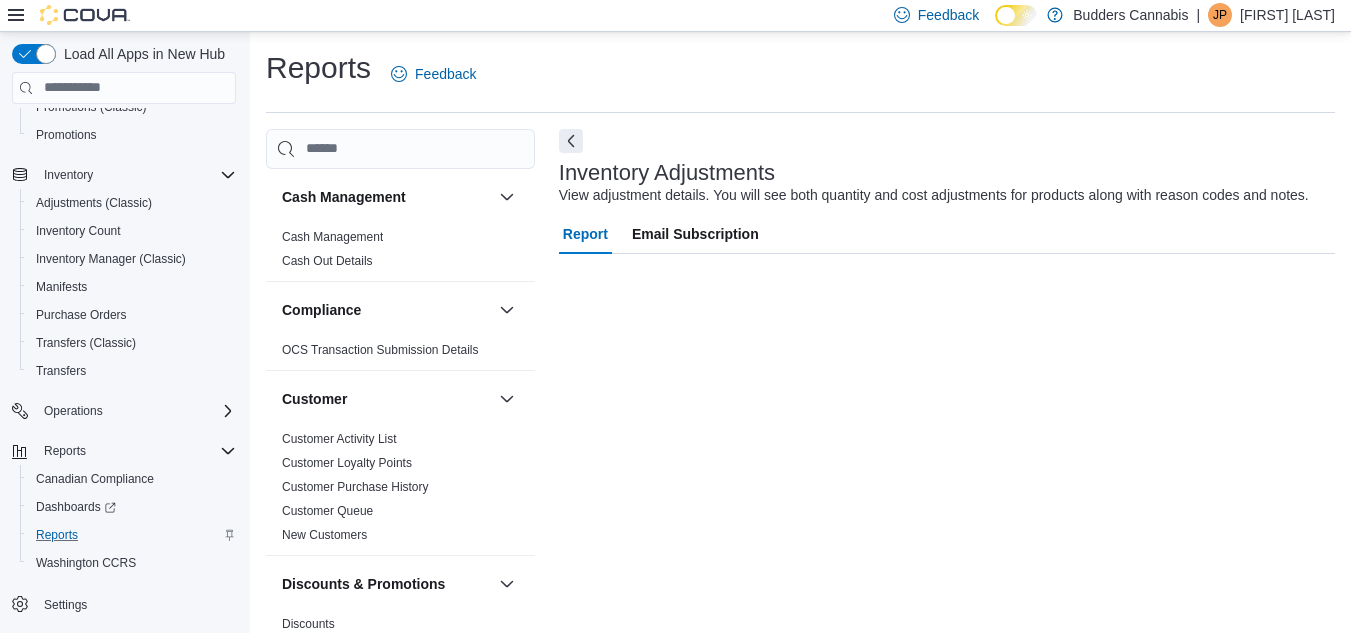 scroll, scrollTop: 24, scrollLeft: 0, axis: vertical 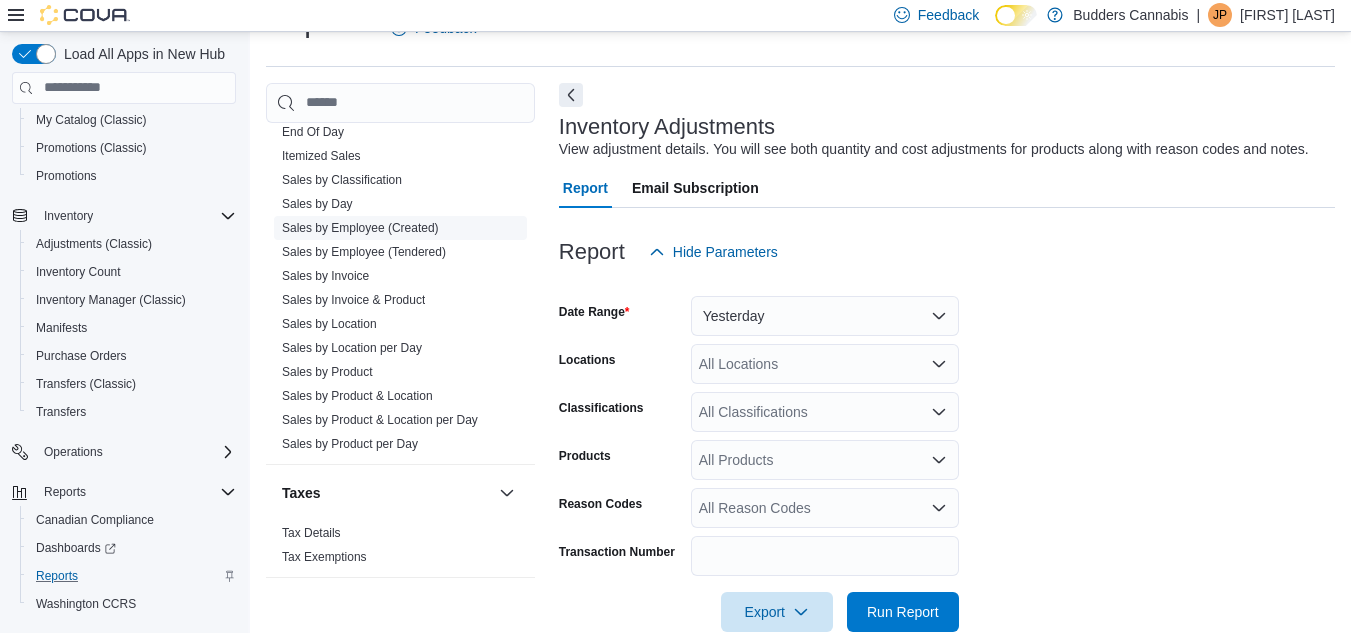 click on "Sales by Employee (Created)" at bounding box center (360, 228) 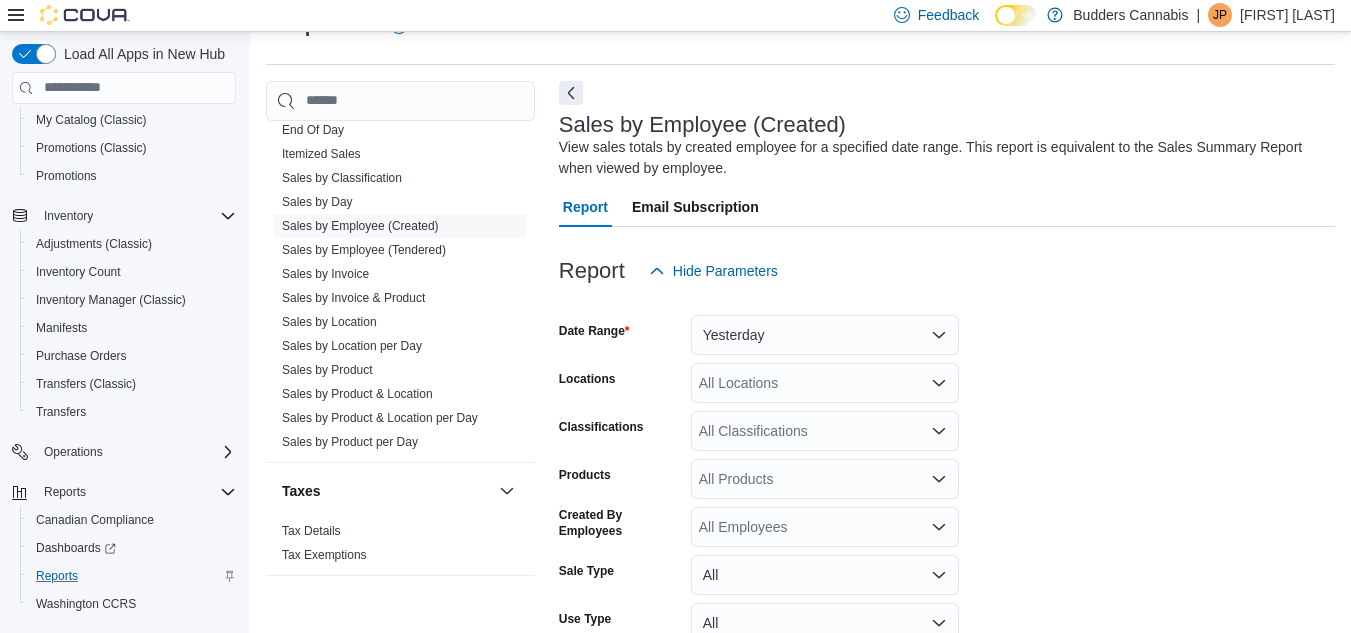 scroll, scrollTop: 67, scrollLeft: 0, axis: vertical 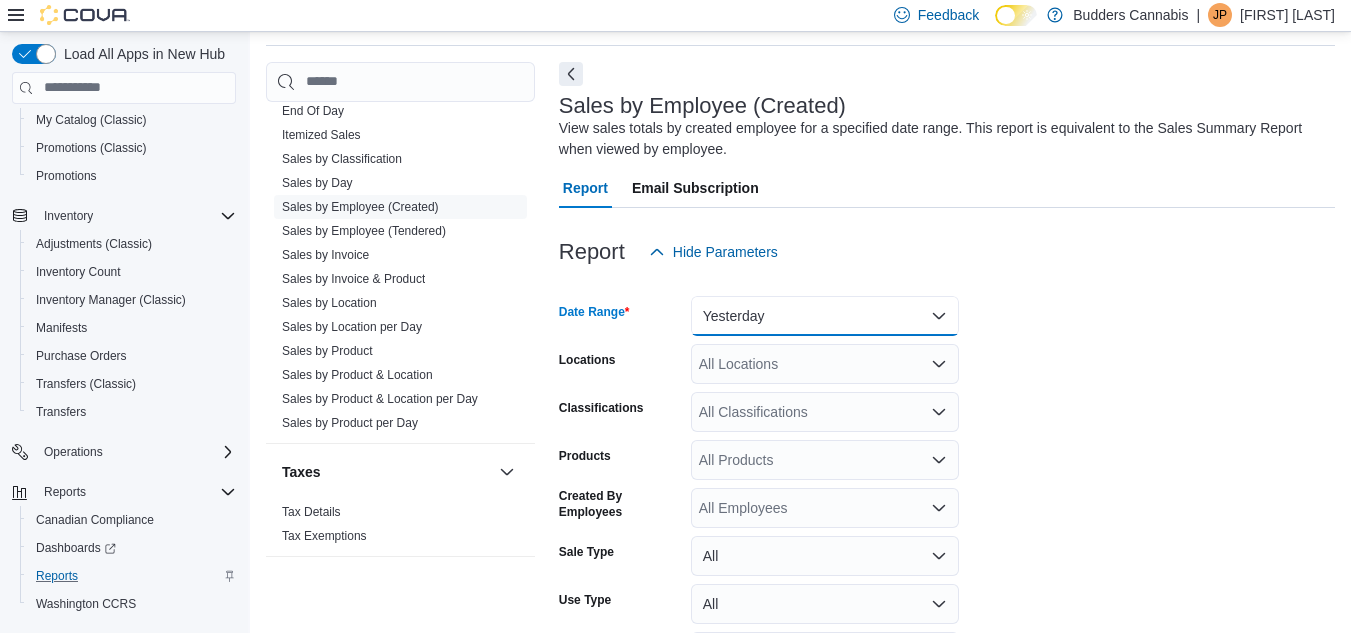 click on "Yesterday" at bounding box center (825, 316) 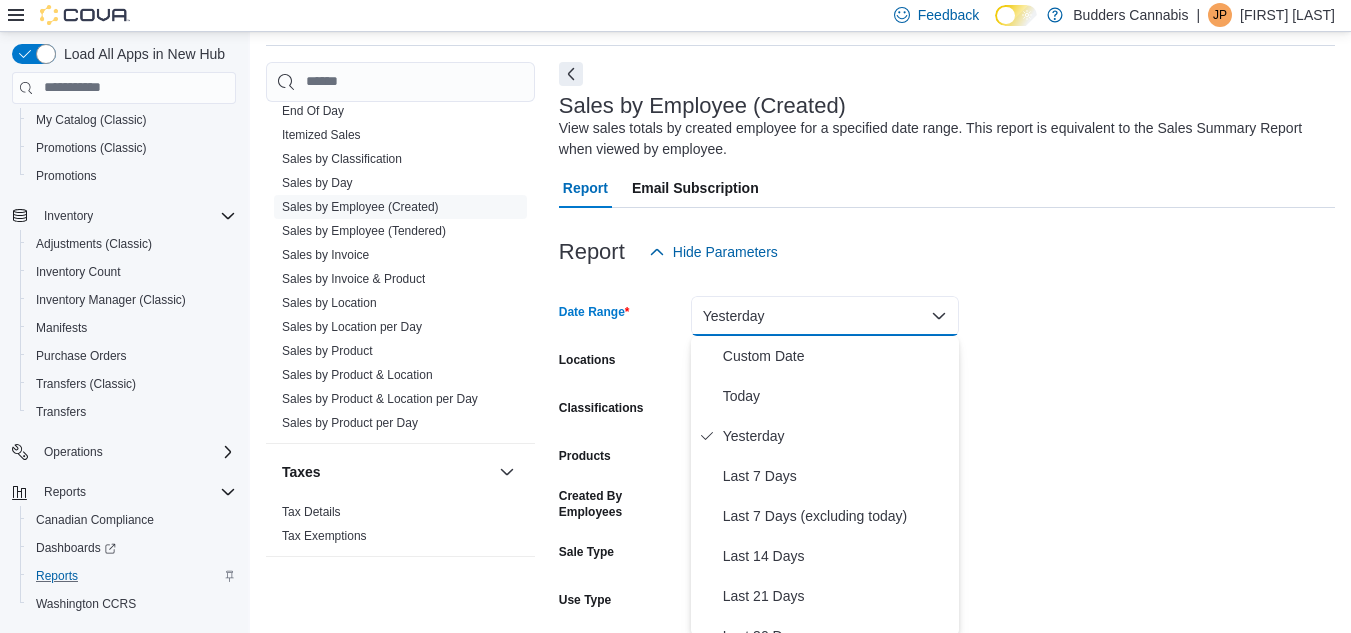 scroll, scrollTop: 70, scrollLeft: 0, axis: vertical 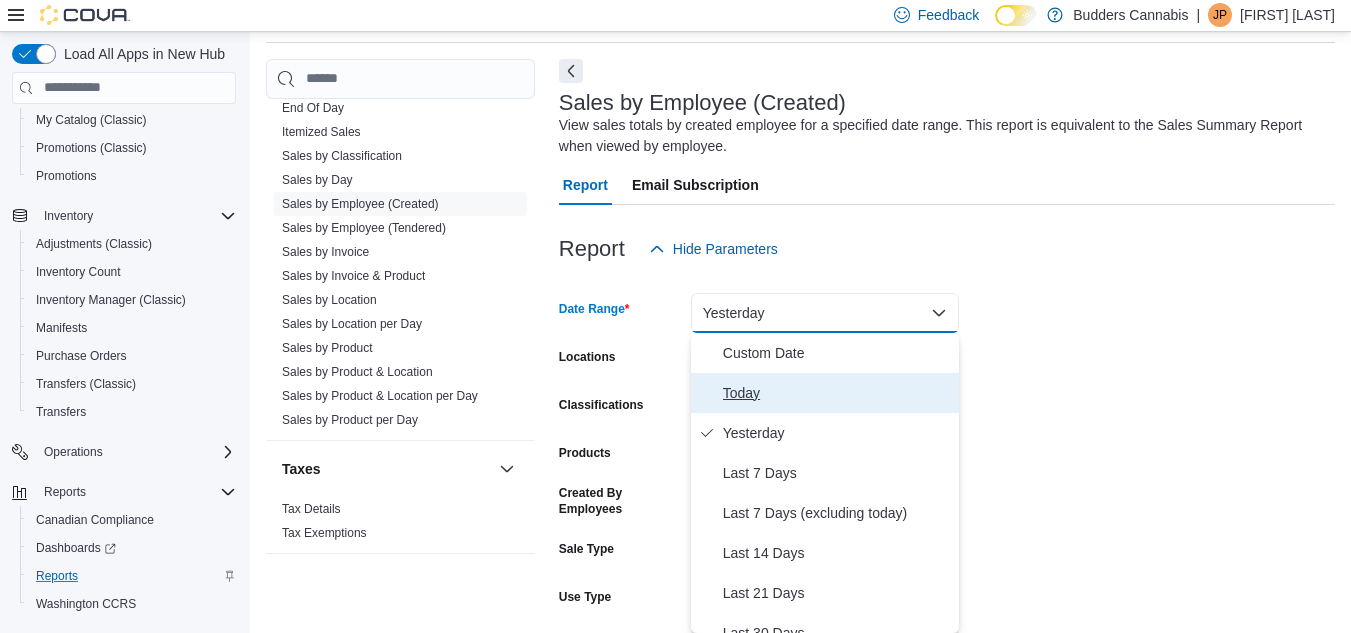 click on "Today" at bounding box center (837, 393) 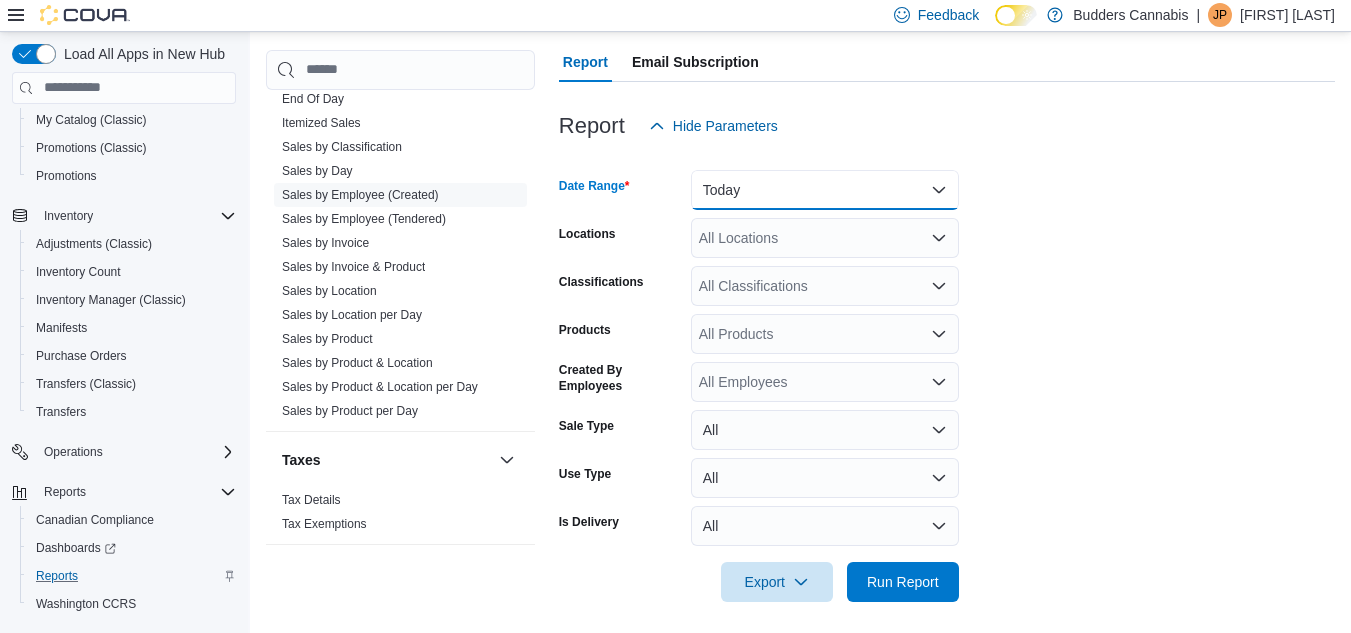 scroll, scrollTop: 202, scrollLeft: 0, axis: vertical 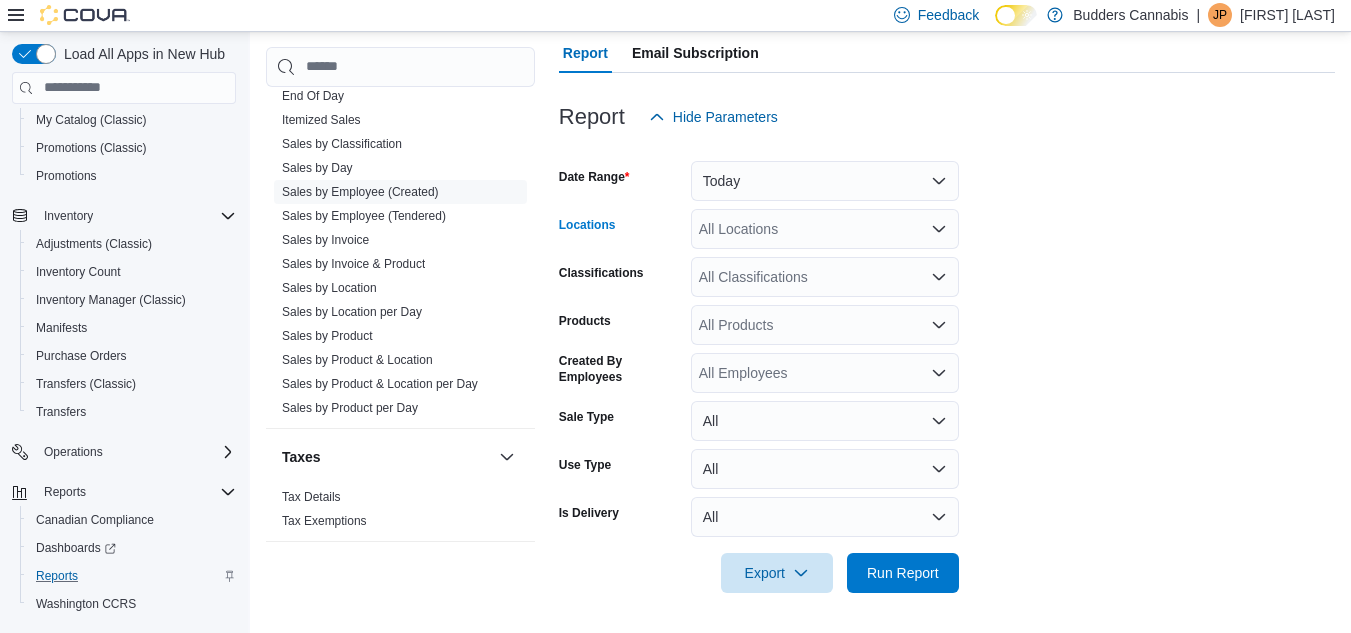 click on "All Locations" at bounding box center [825, 229] 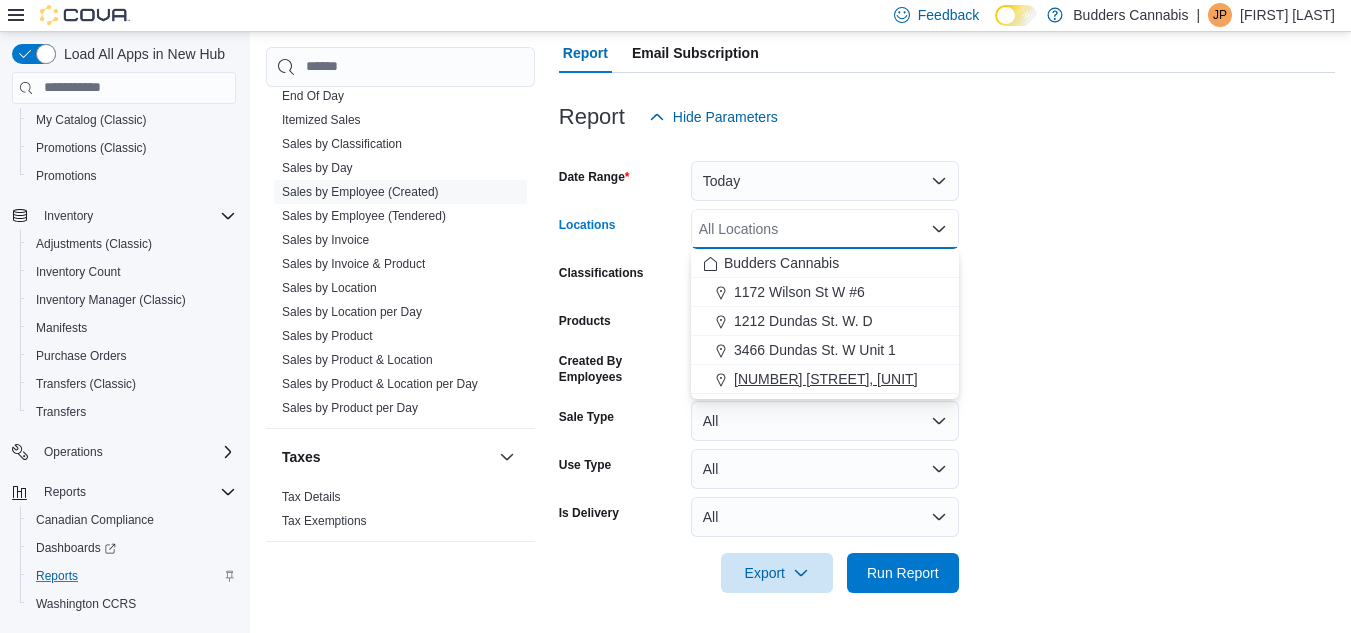 click on "[NUMBER] [STREET], [UNIT]" at bounding box center [826, 379] 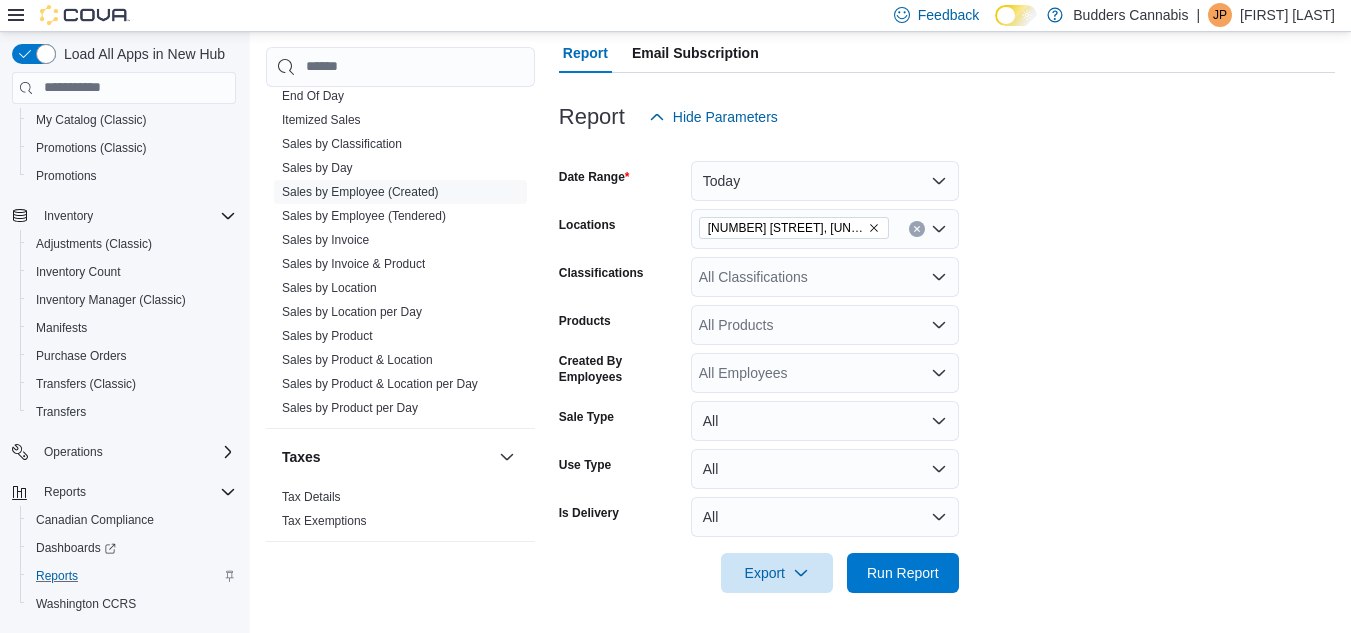 click on "Date Range Today Locations [NUMBER] [STREET], [UNIT] Classifications All Classifications Products All Products Created By Employees All Employees Sale Type All Use Type All Is Delivery All Export  Run Report" at bounding box center (947, 365) 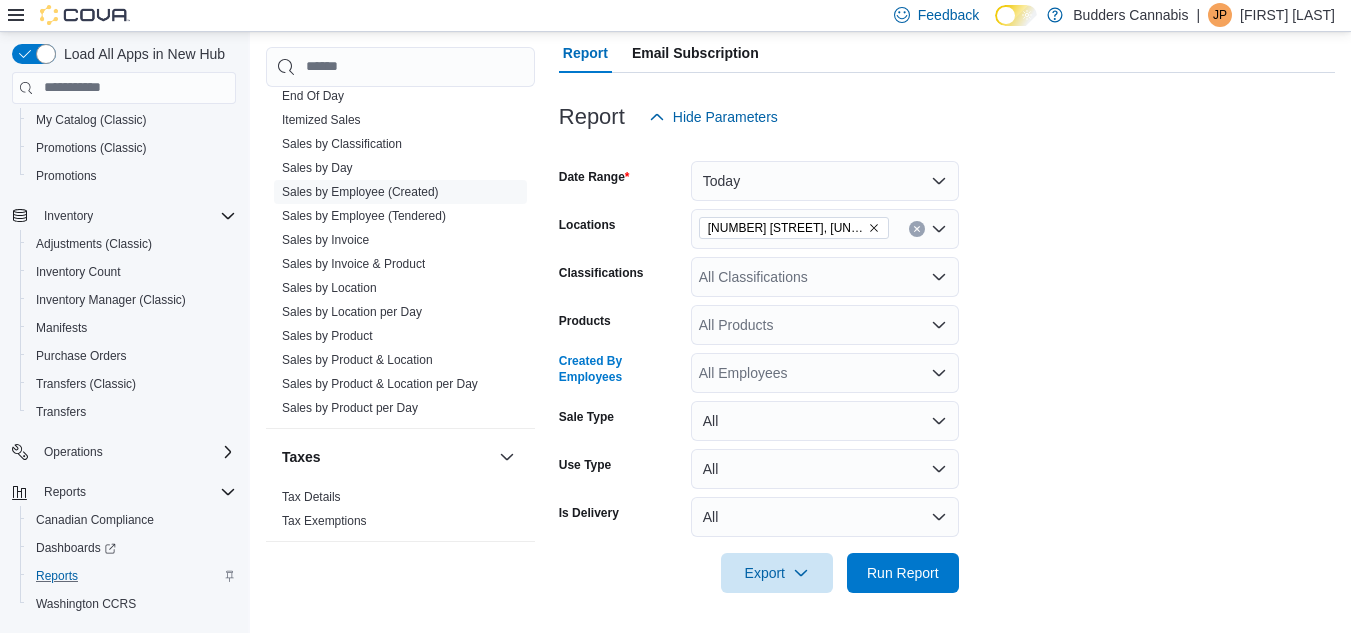 click on "All Employees" at bounding box center [825, 373] 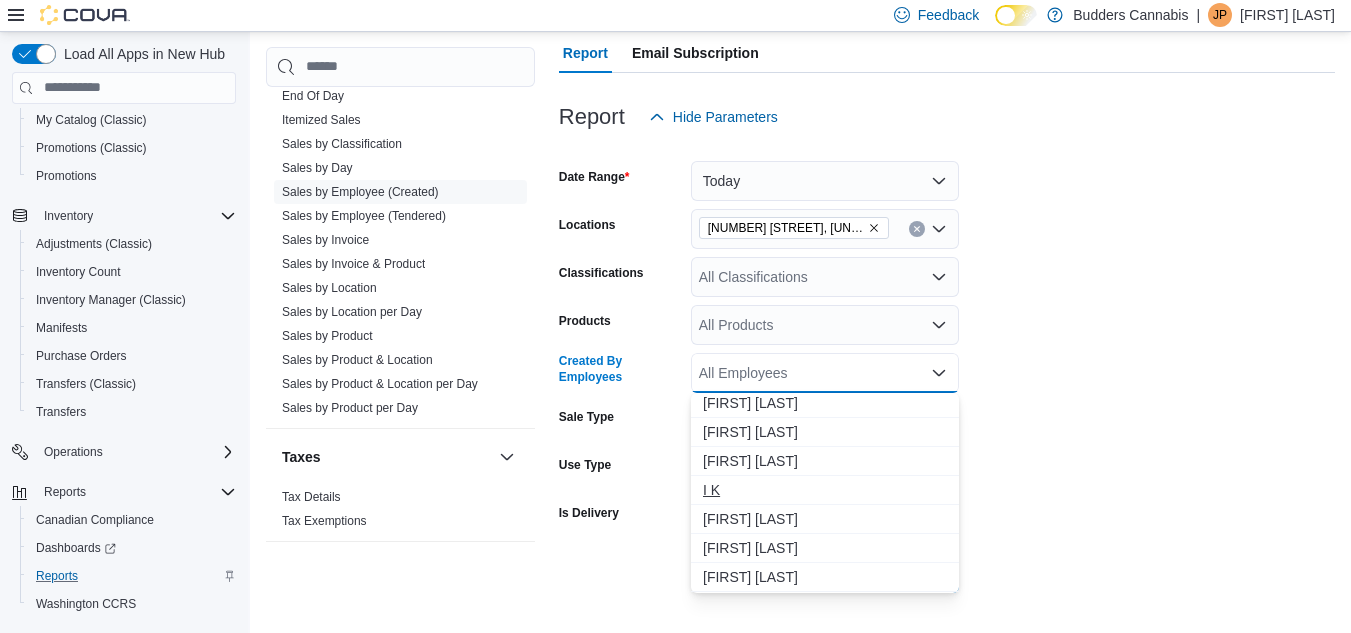 scroll, scrollTop: 800, scrollLeft: 0, axis: vertical 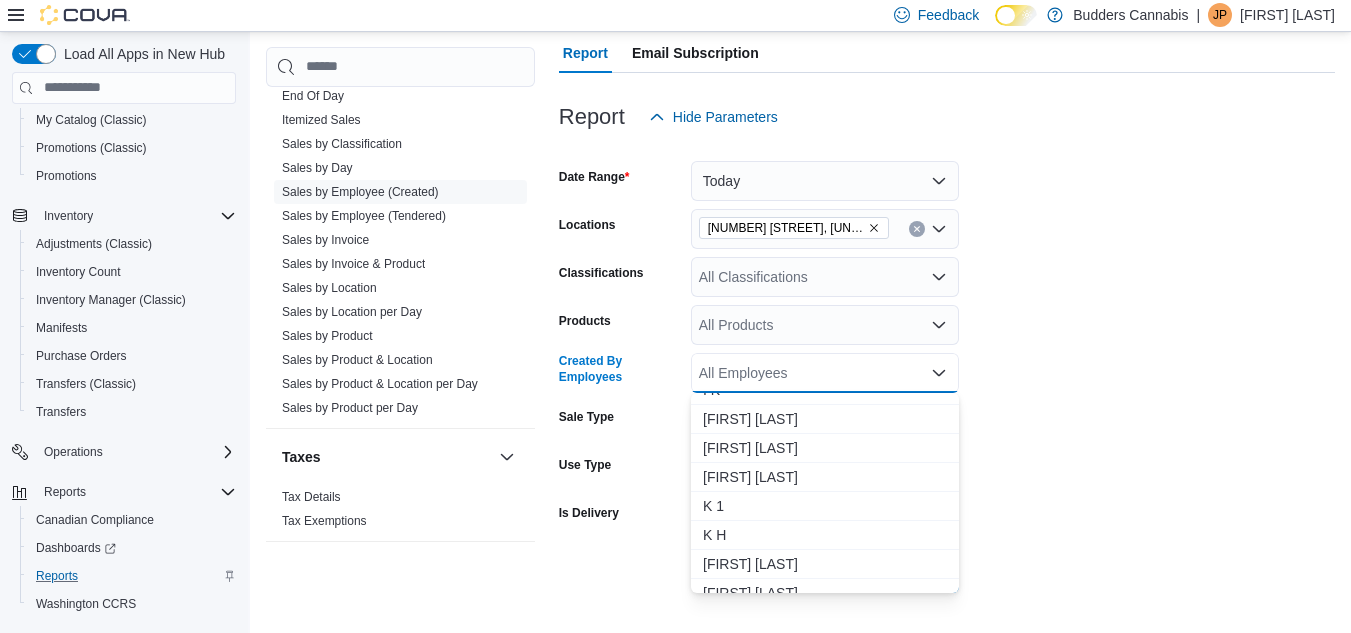 click on "[FIRST] [LAST]" at bounding box center (825, 477) 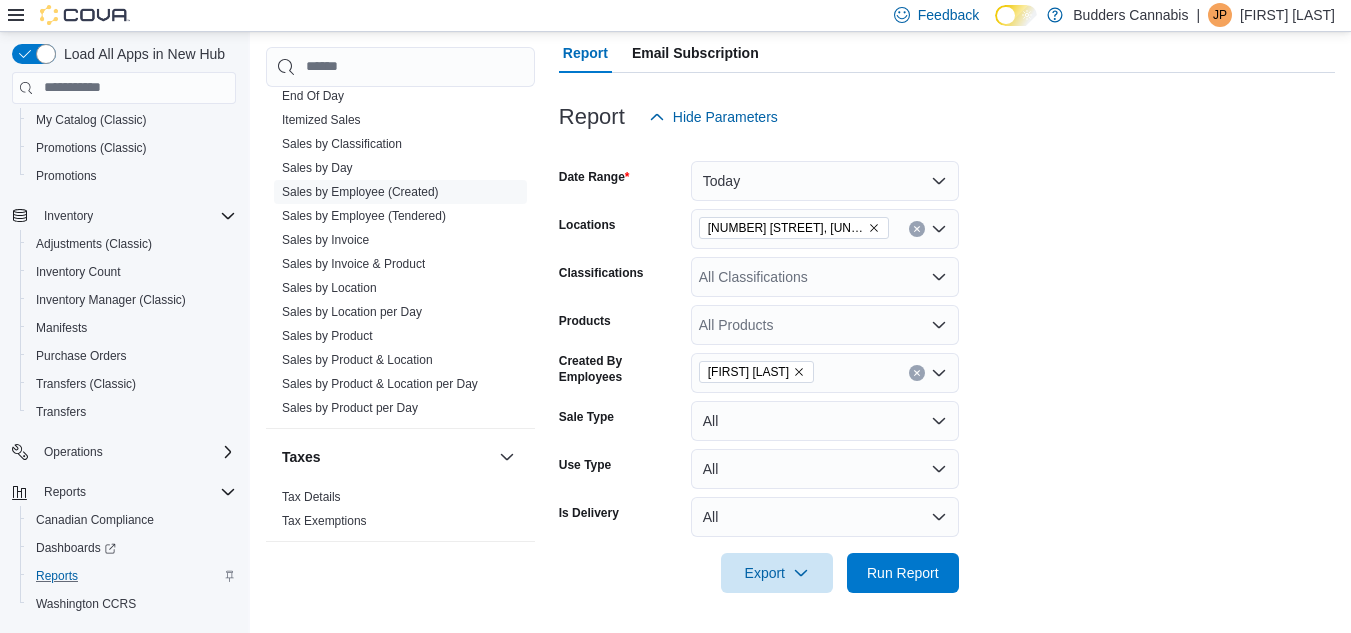 click on "Date Range Today Locations [NUMBER] [STREET], [UNIT] Classifications All Classifications Products All Products Created By Employees [FIRST] [LAST] Sale Type All Use Type All Is Delivery All Export  Run Report" at bounding box center [947, 365] 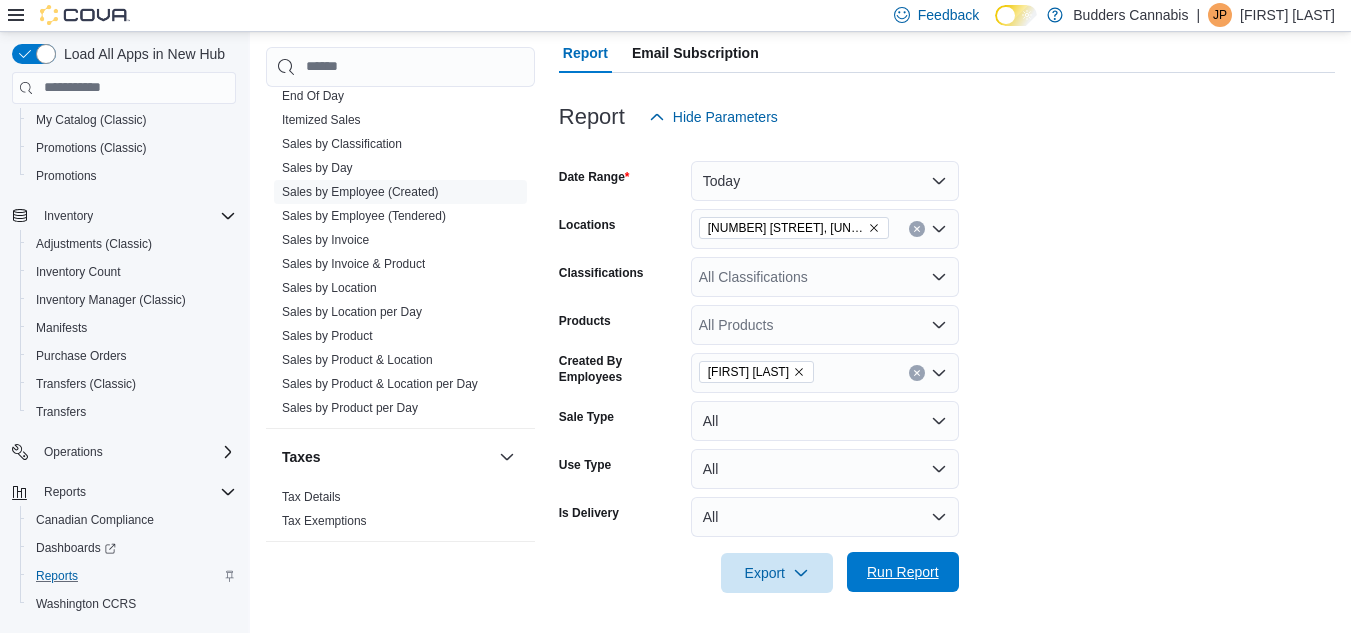 click on "Run Report" at bounding box center [903, 572] 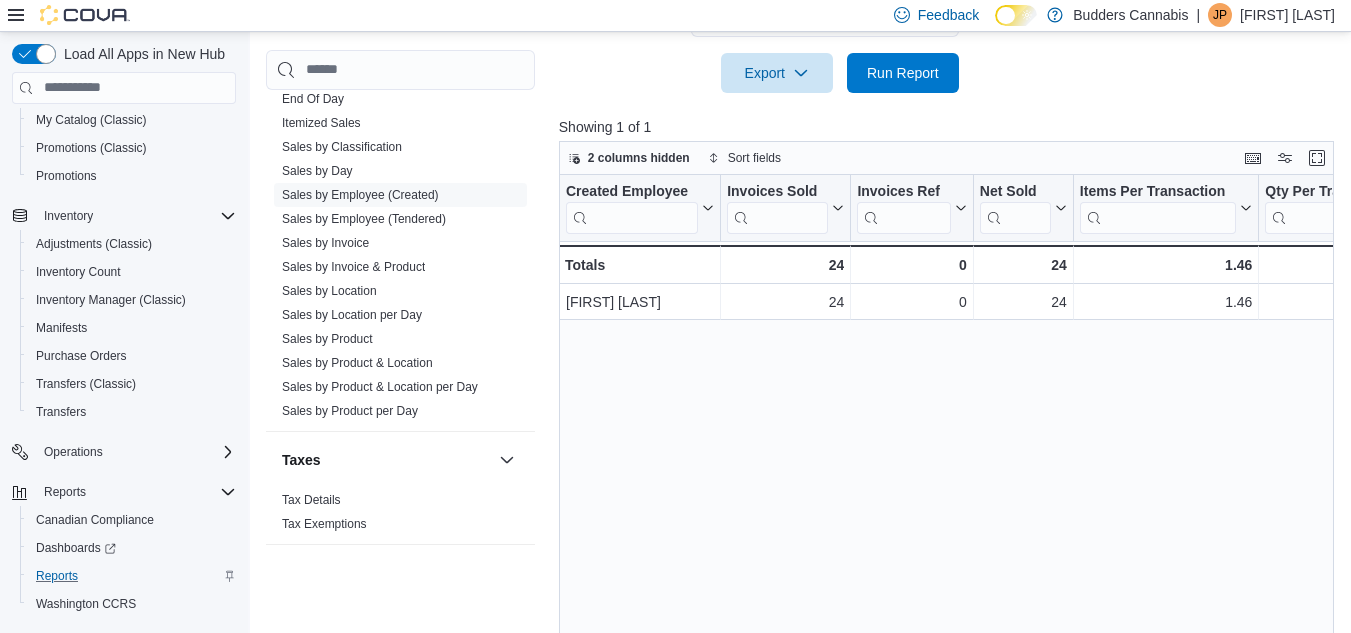 scroll, scrollTop: 732, scrollLeft: 0, axis: vertical 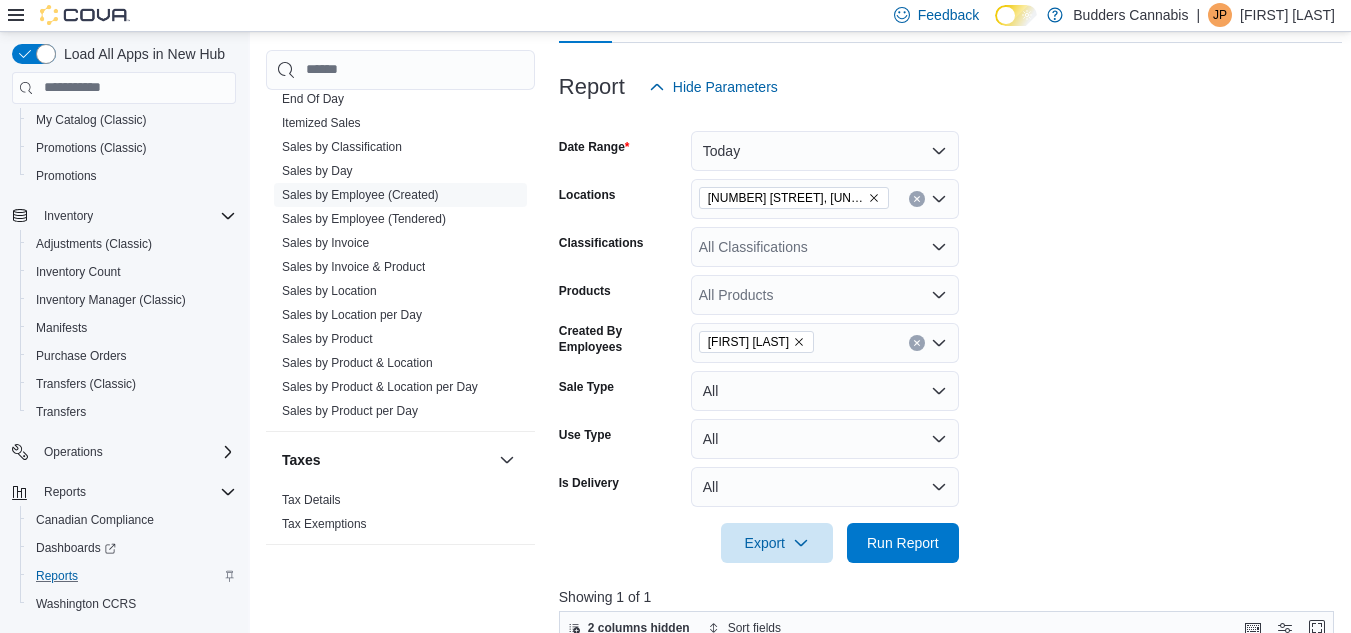 click 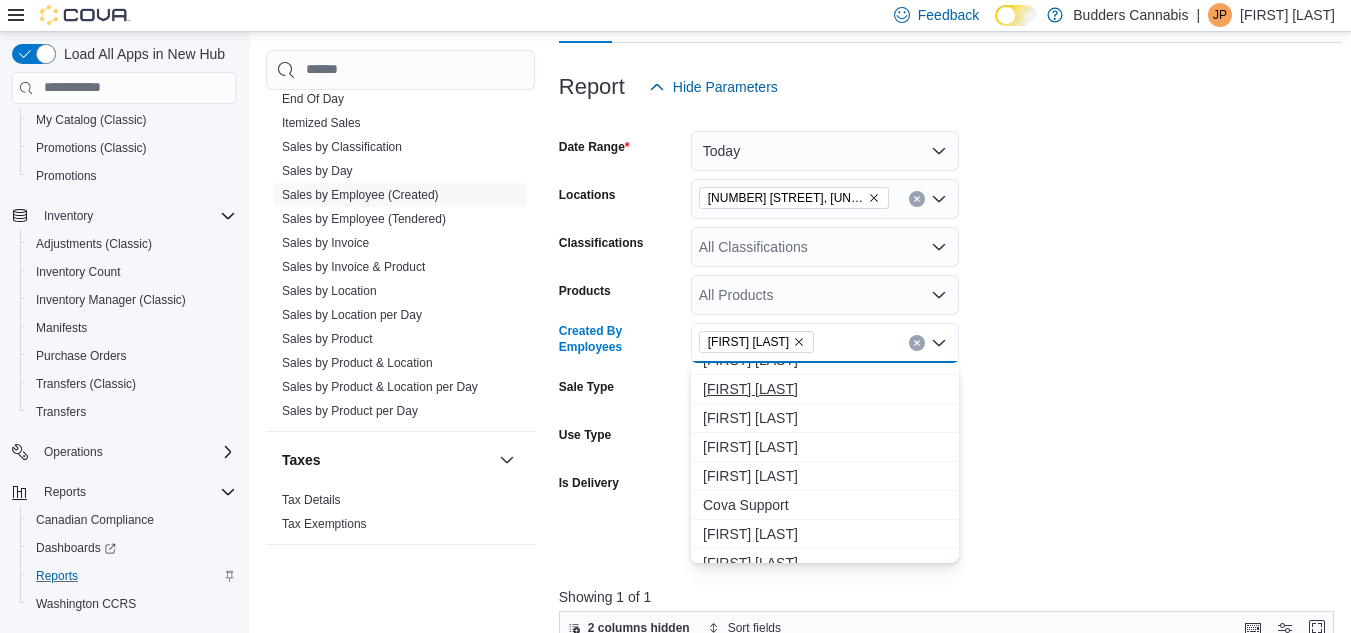 scroll, scrollTop: 300, scrollLeft: 0, axis: vertical 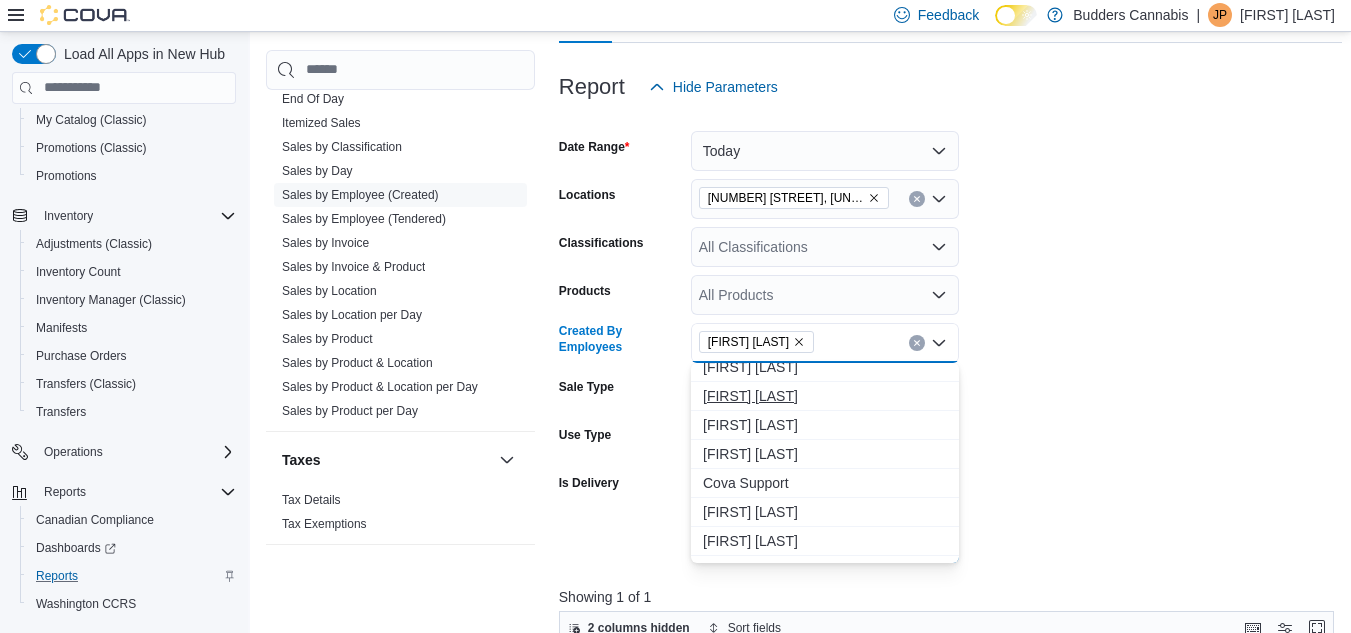 click on "[FIRST] [LAST]" at bounding box center (825, 396) 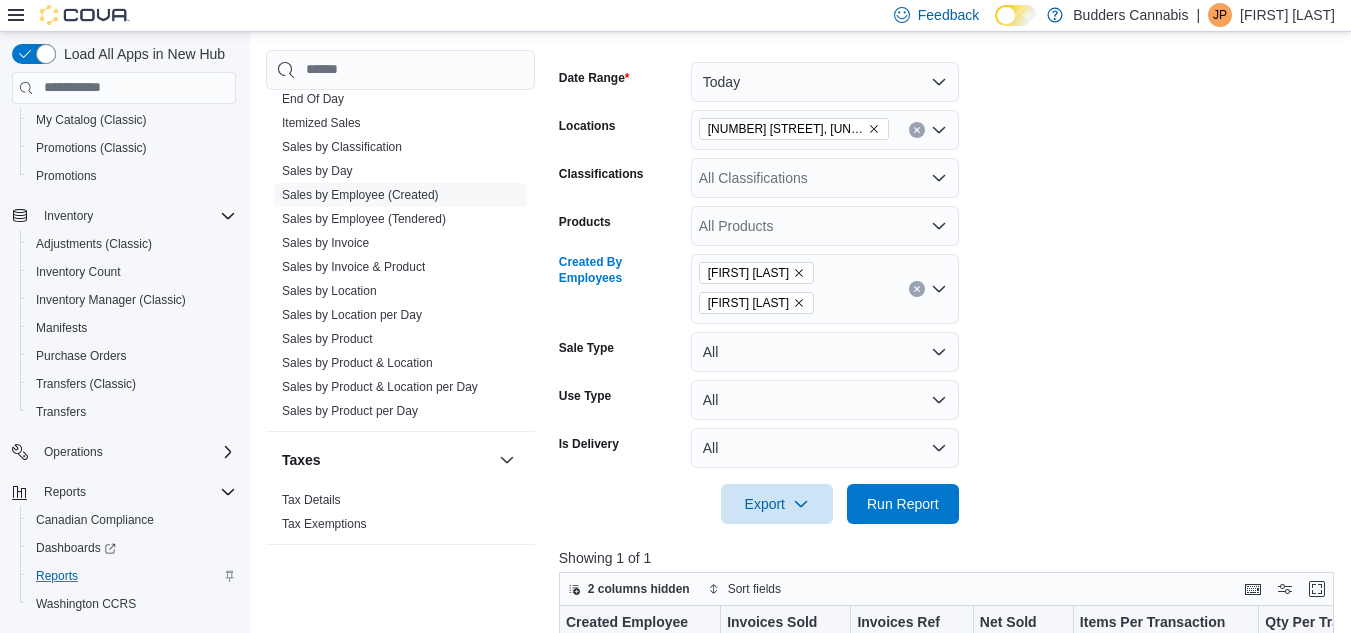 scroll, scrollTop: 432, scrollLeft: 0, axis: vertical 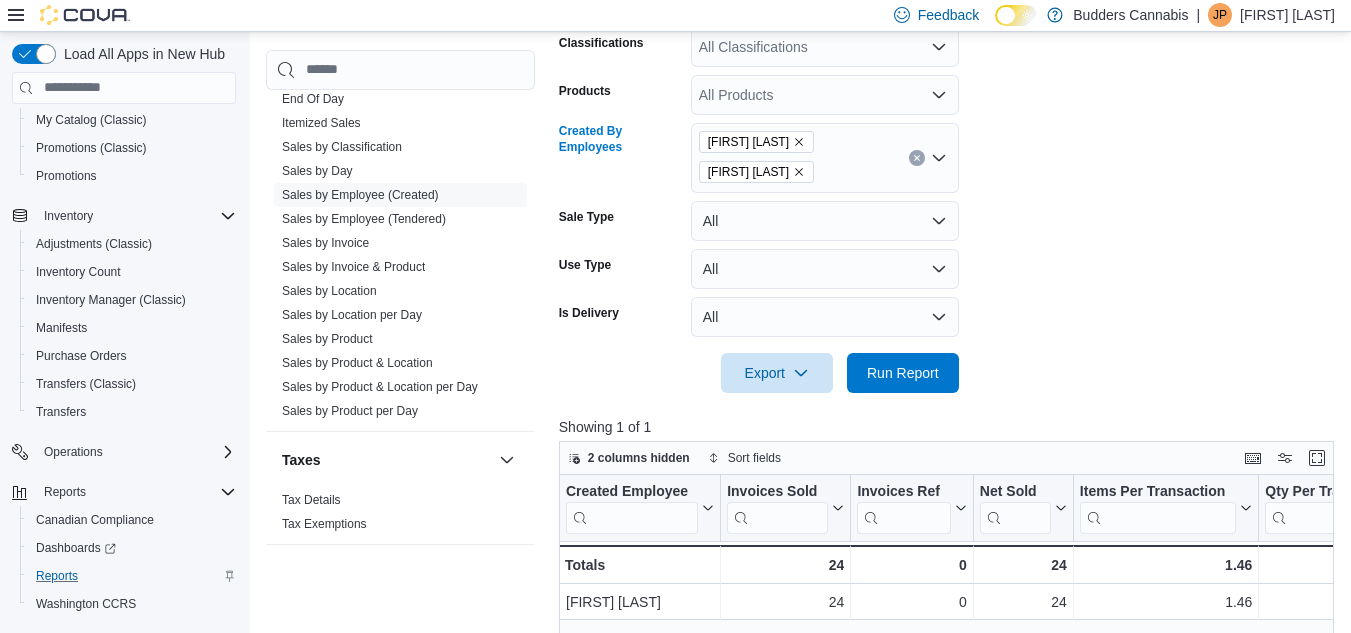 click on "Date Range Today Locations [NUMBER] [STREET], [UNIT] Classifications All Classifications Products All Products Created By Employees [FIRST] [LAST] [FIRST] [LAST] Combo box. Selected. [FIRST] [LAST], [FIRST] [LAST]. Press Backspace to delete [FIRST] [LAST]. Combo box input. All Employees. Type some text or, to display a list of choices, press Down Arrow. To exit the list of choices, press Escape. Sale Type All Use Type All Is Delivery All Export  Run Report" at bounding box center (950, 150) 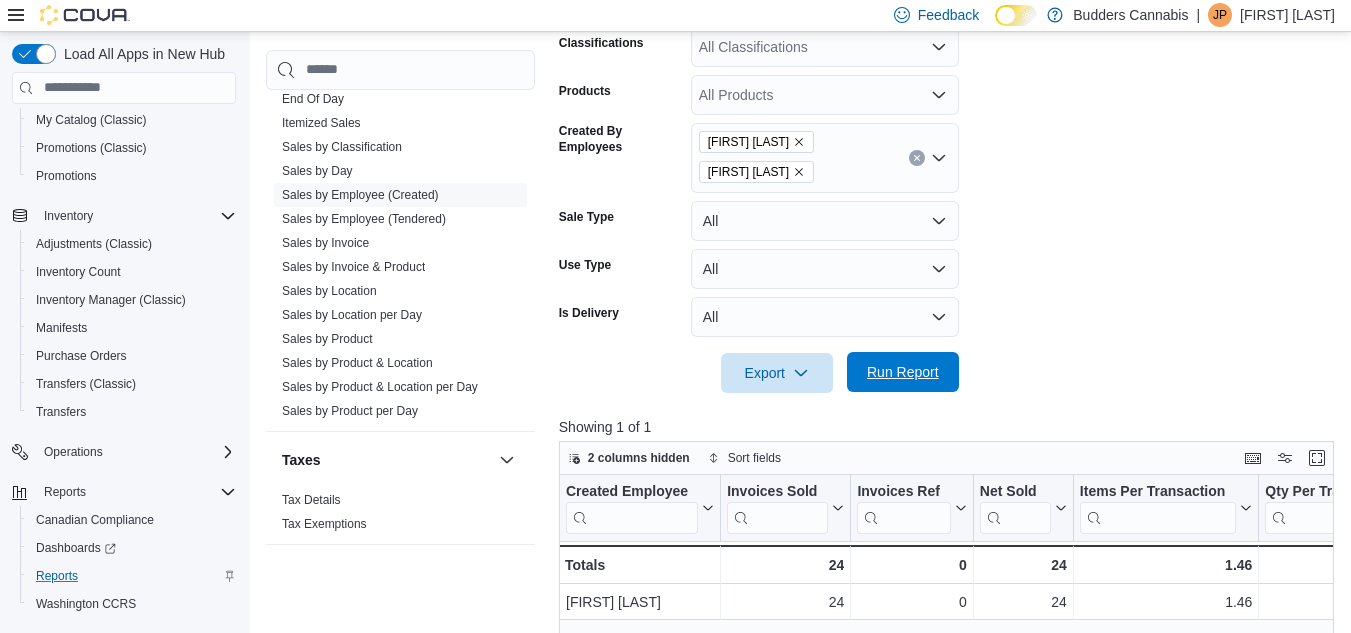 click on "Run Report" at bounding box center [903, 372] 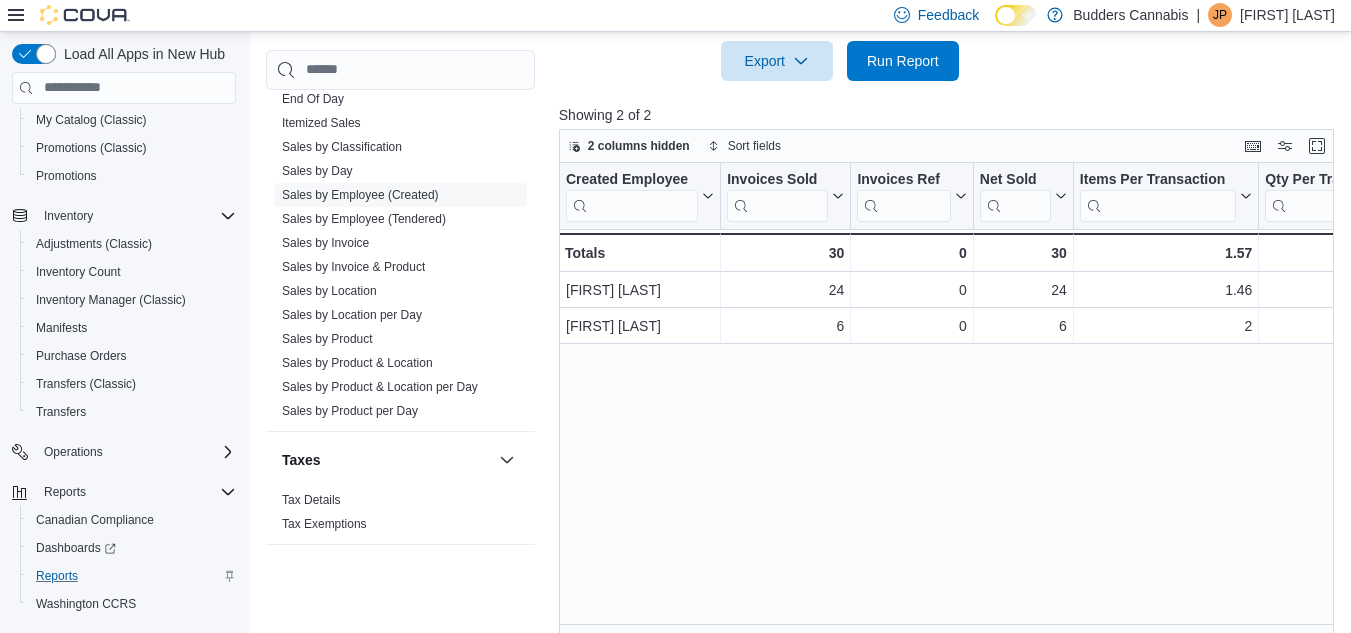 scroll, scrollTop: 762, scrollLeft: 0, axis: vertical 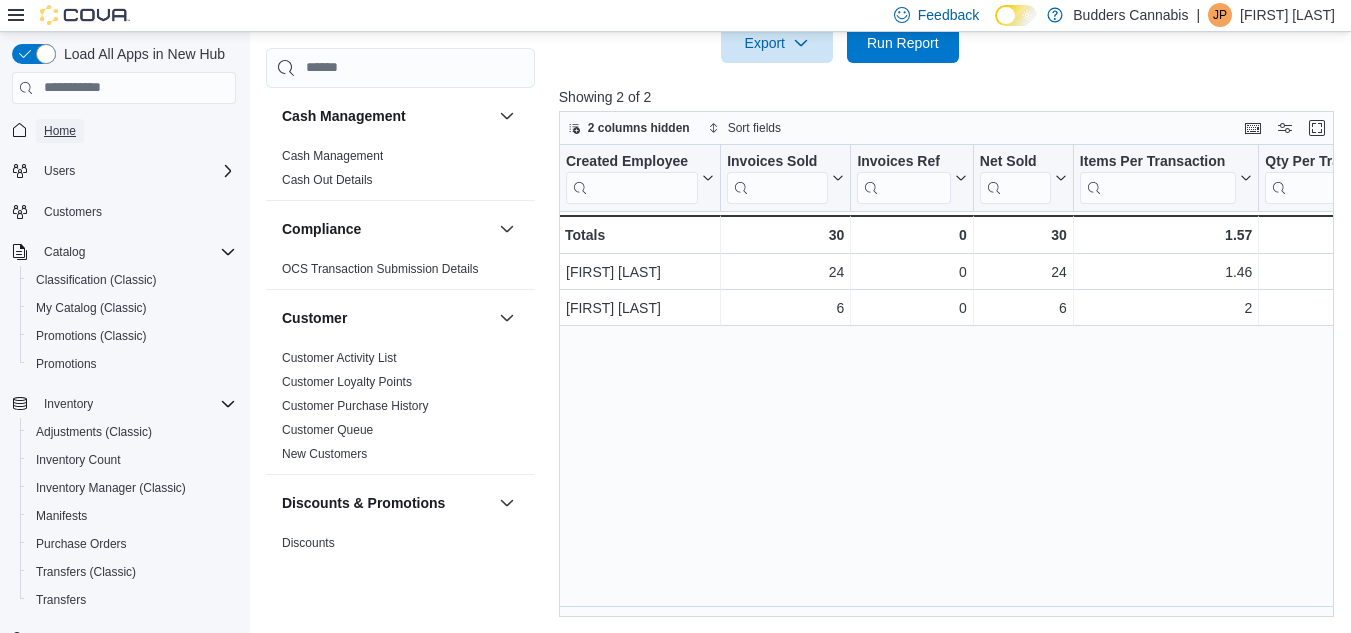 click on "Home" at bounding box center (60, 131) 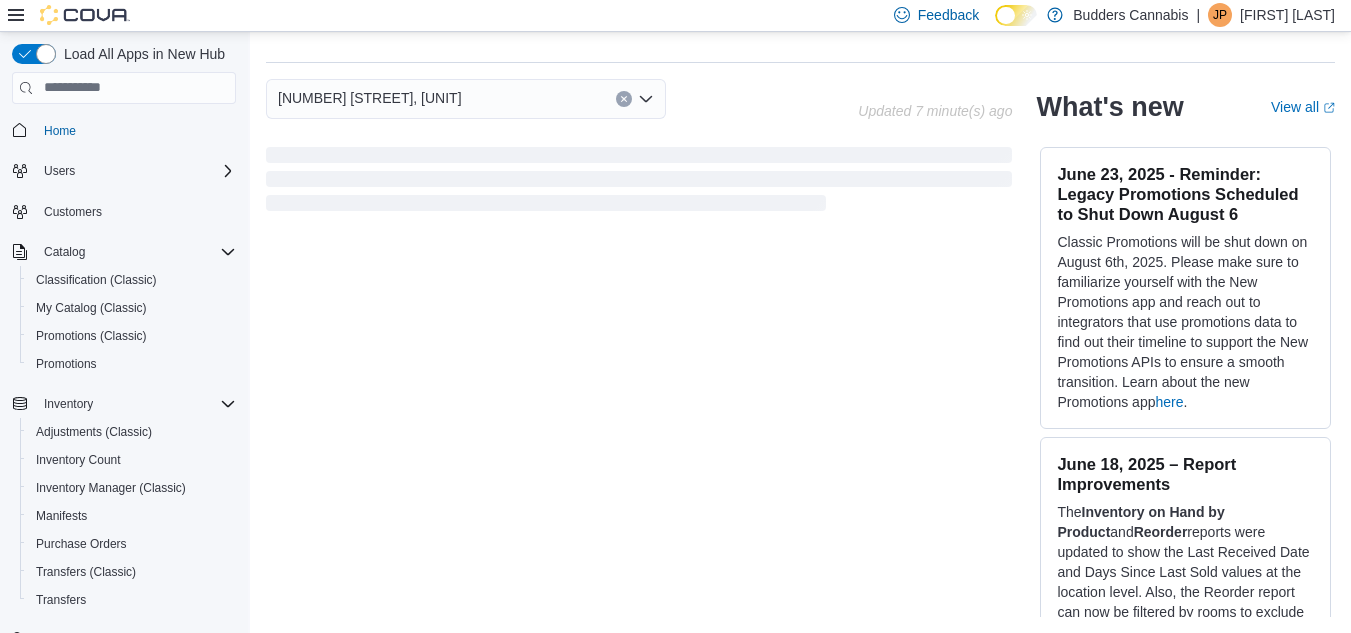 scroll, scrollTop: 100, scrollLeft: 0, axis: vertical 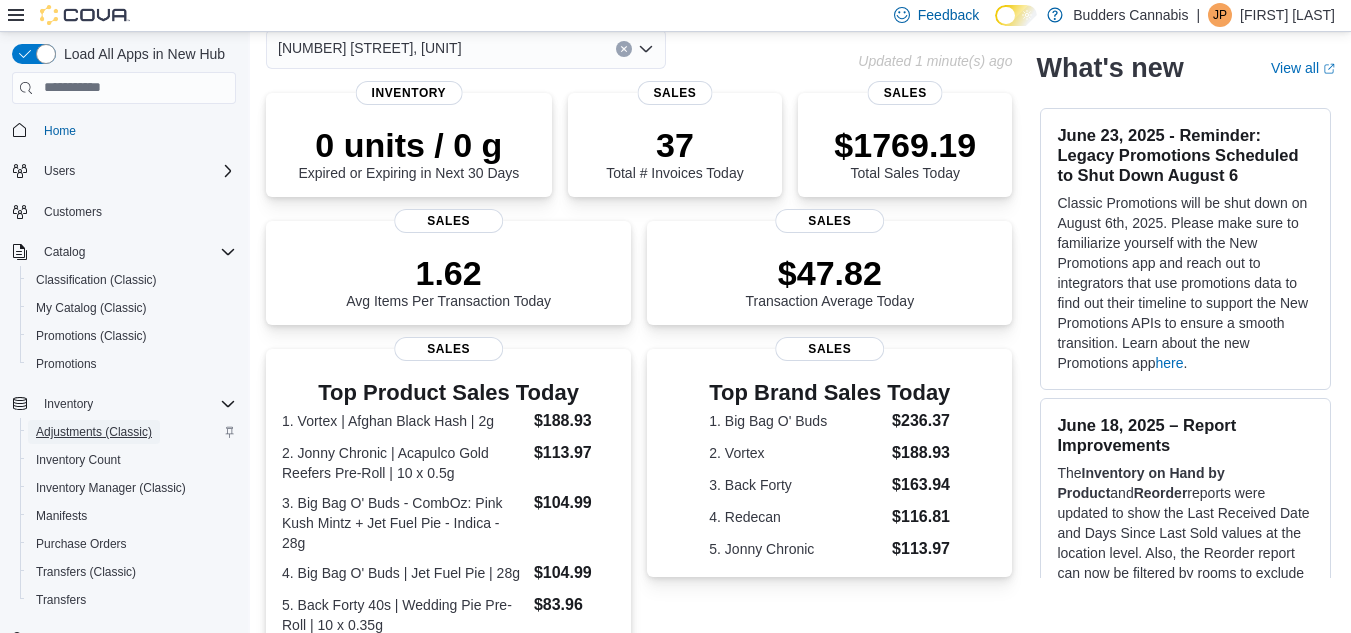 click on "Adjustments (Classic)" at bounding box center [94, 432] 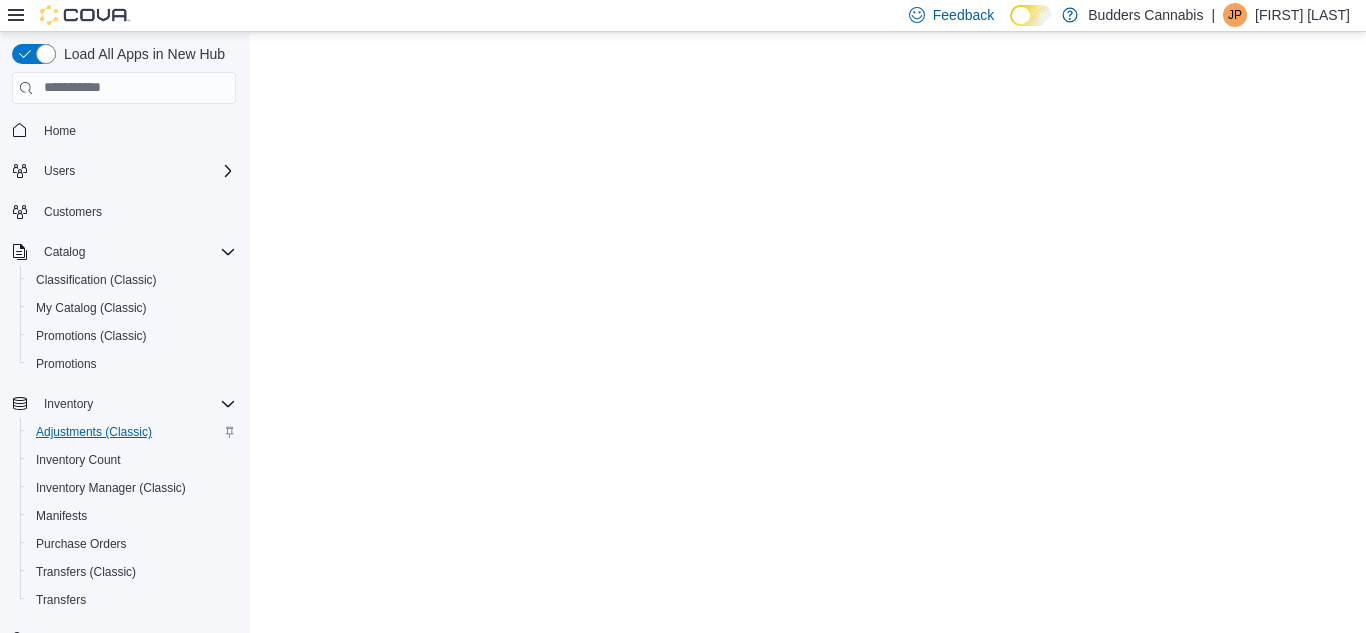 scroll, scrollTop: 0, scrollLeft: 0, axis: both 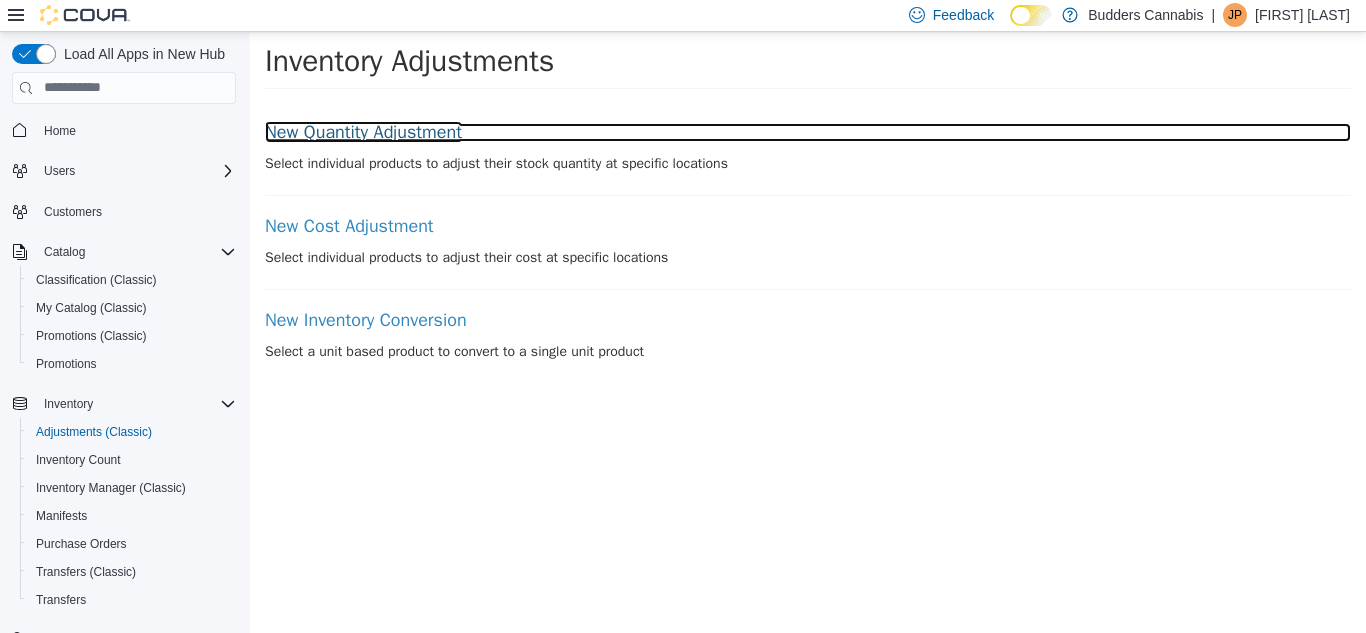 click on "New Quantity Adjustment" at bounding box center [808, 132] 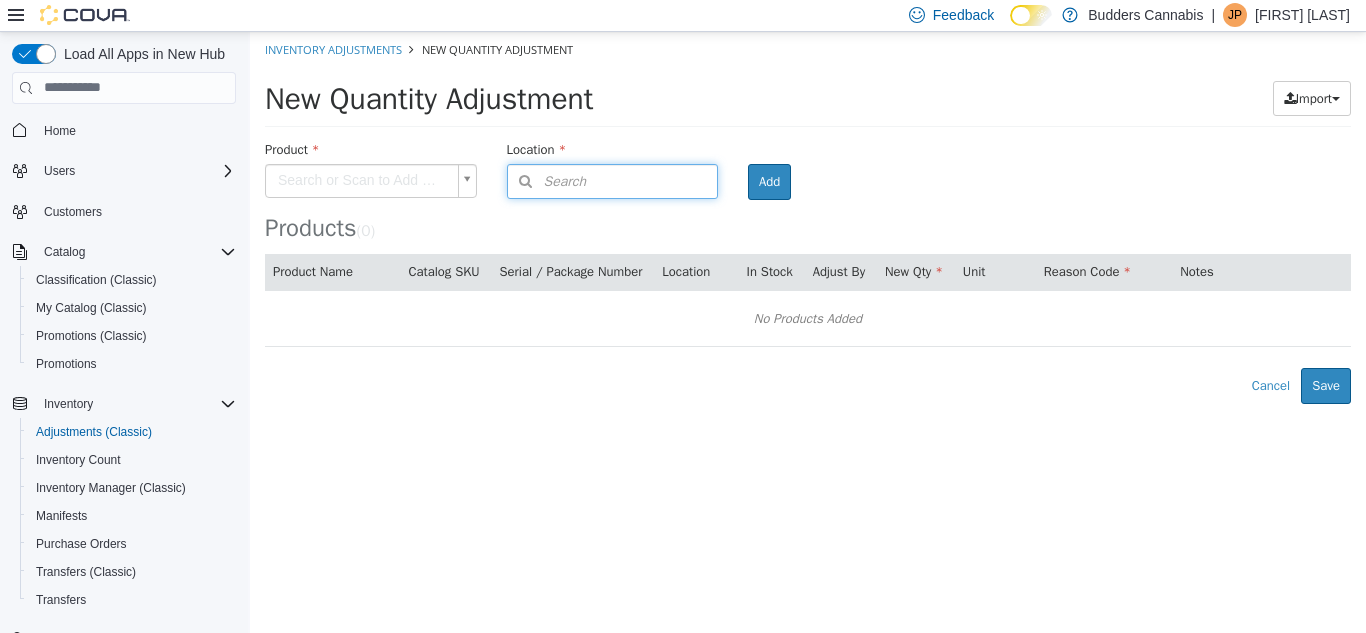 click on "Search" at bounding box center [613, 180] 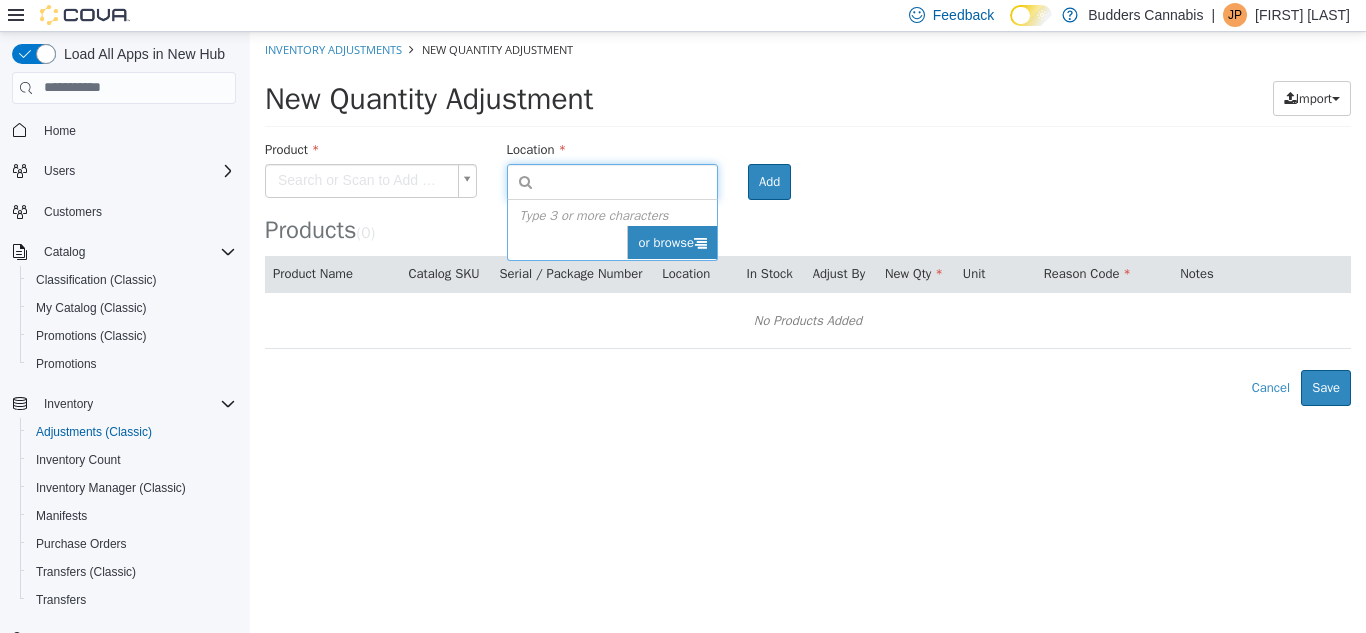 click on "or browse" at bounding box center (672, 242) 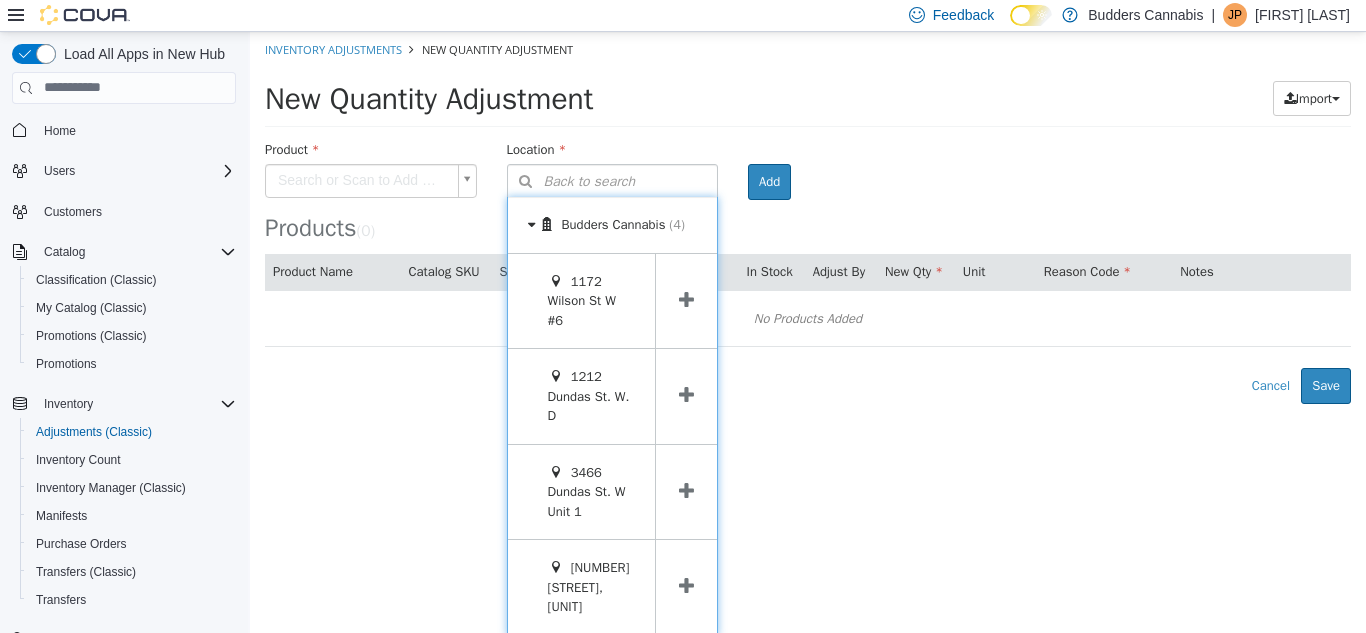 click at bounding box center (686, 586) 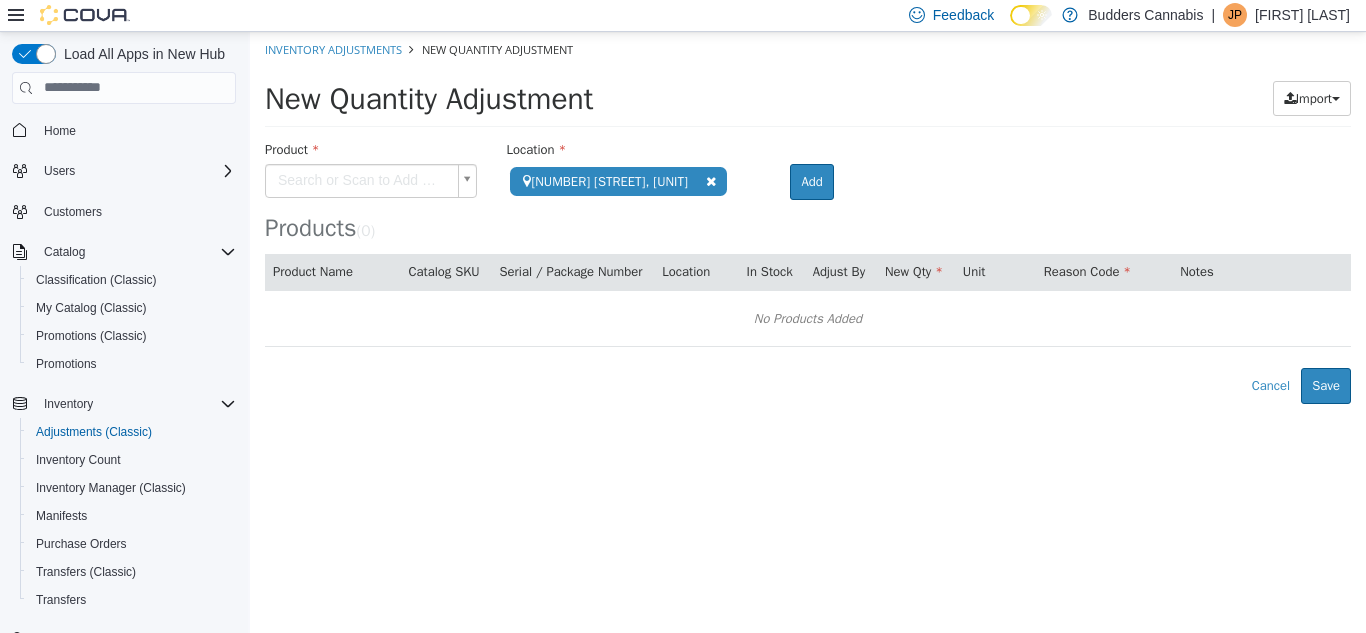 click on "**********" at bounding box center [808, 217] 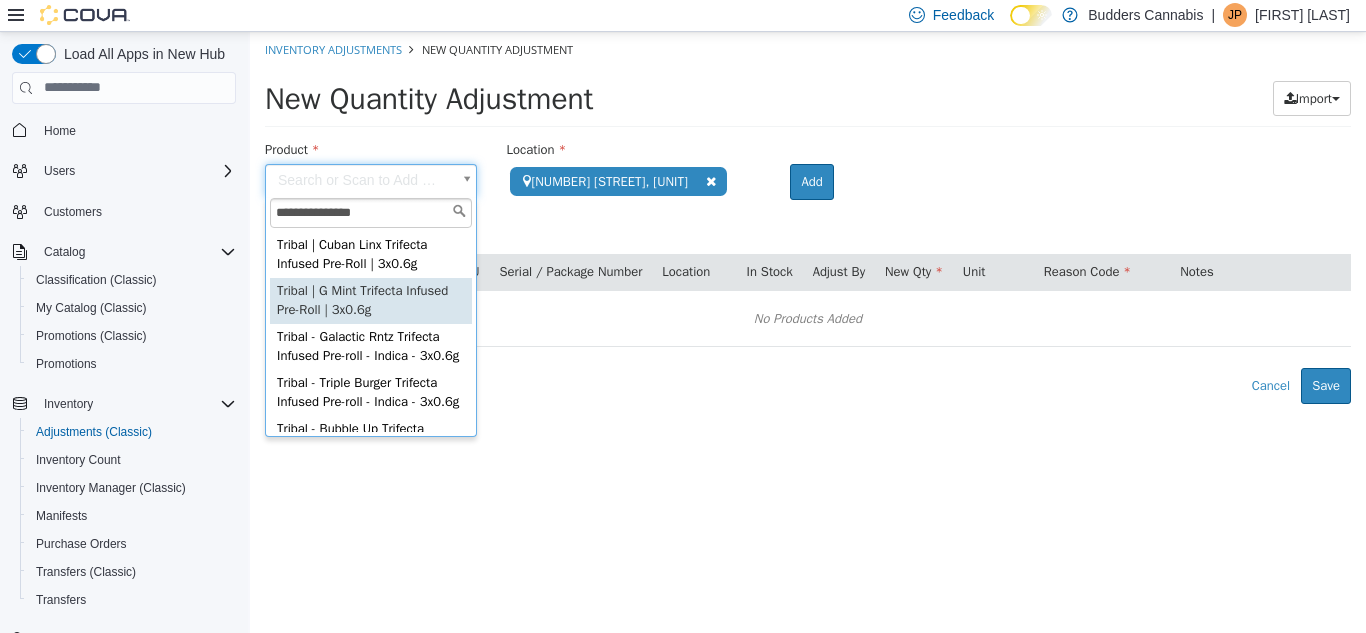 type on "**********" 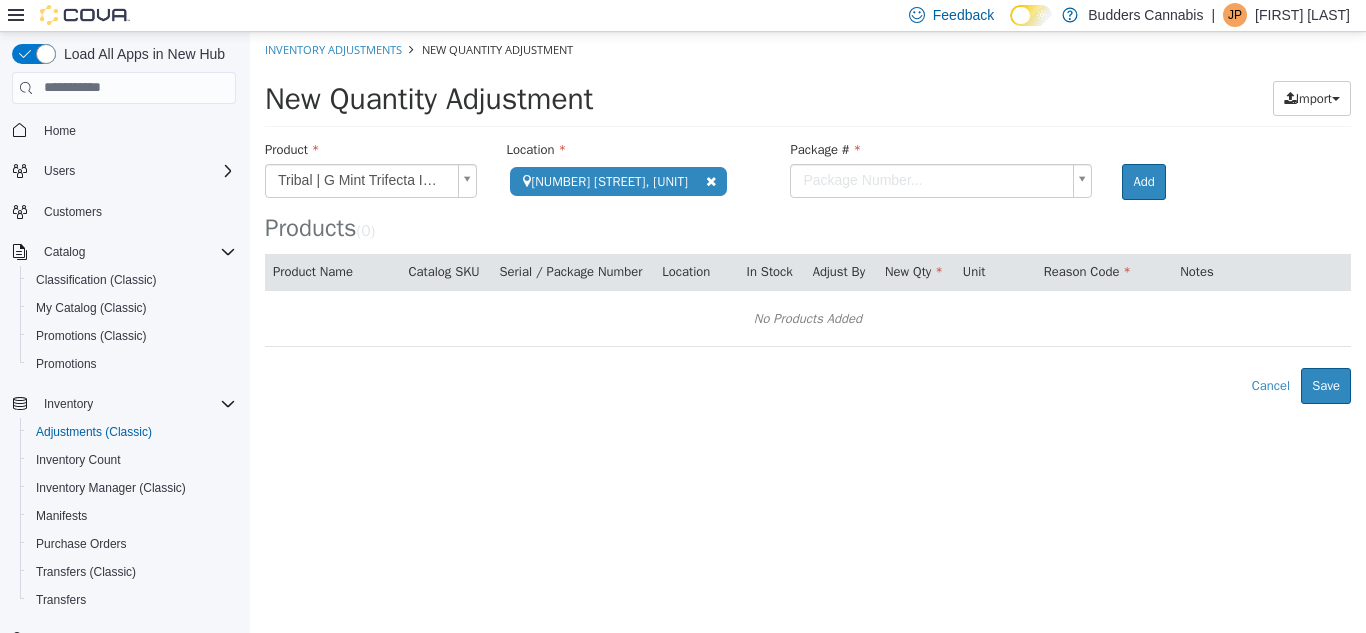 click on "**********" at bounding box center [808, 217] 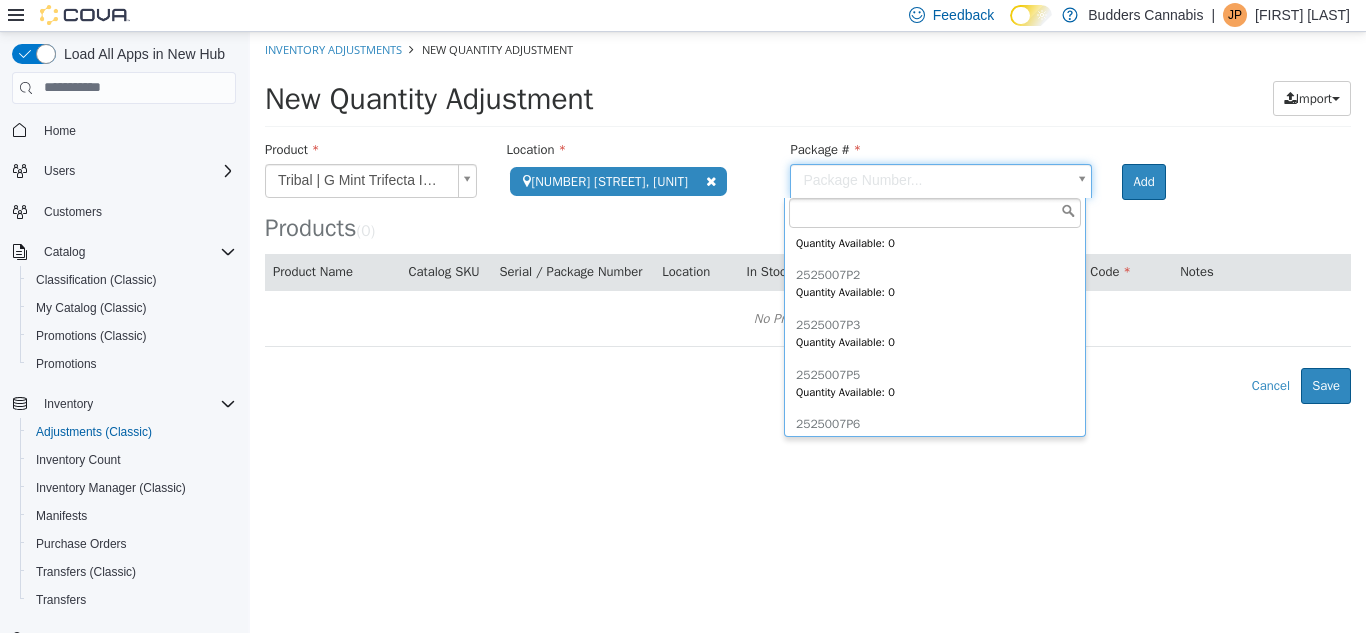 scroll, scrollTop: 247, scrollLeft: 0, axis: vertical 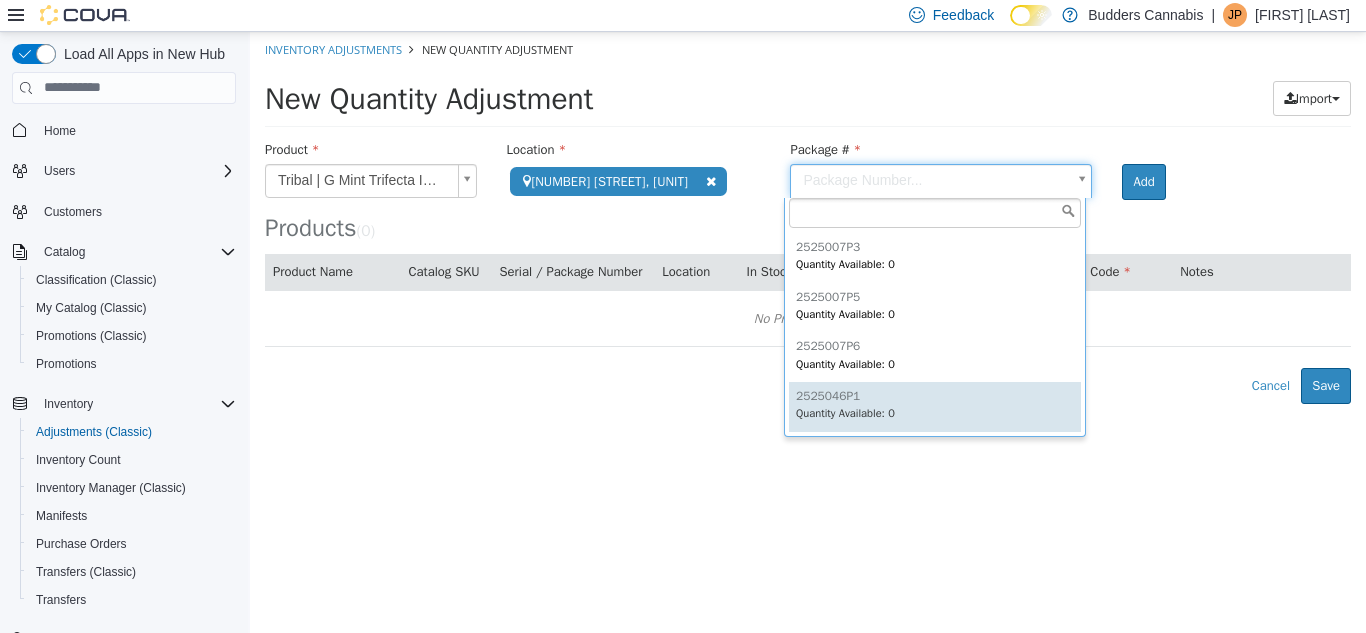 type on "*********" 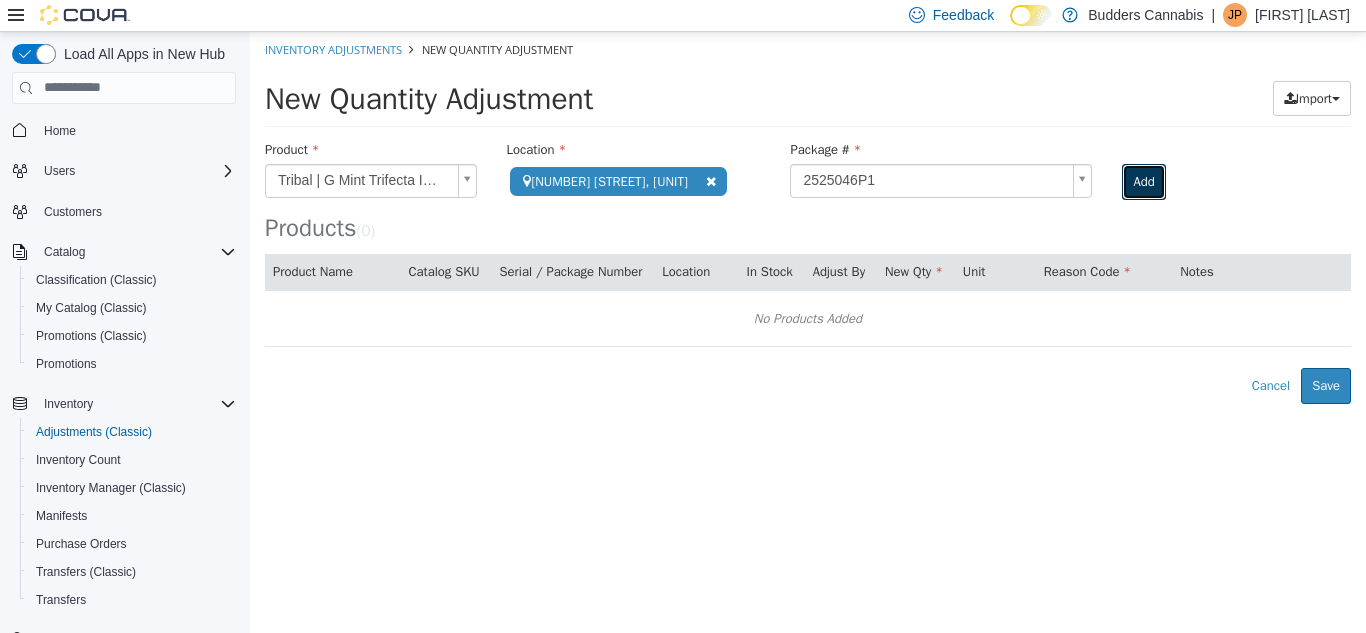 click on "Add" at bounding box center (1143, 181) 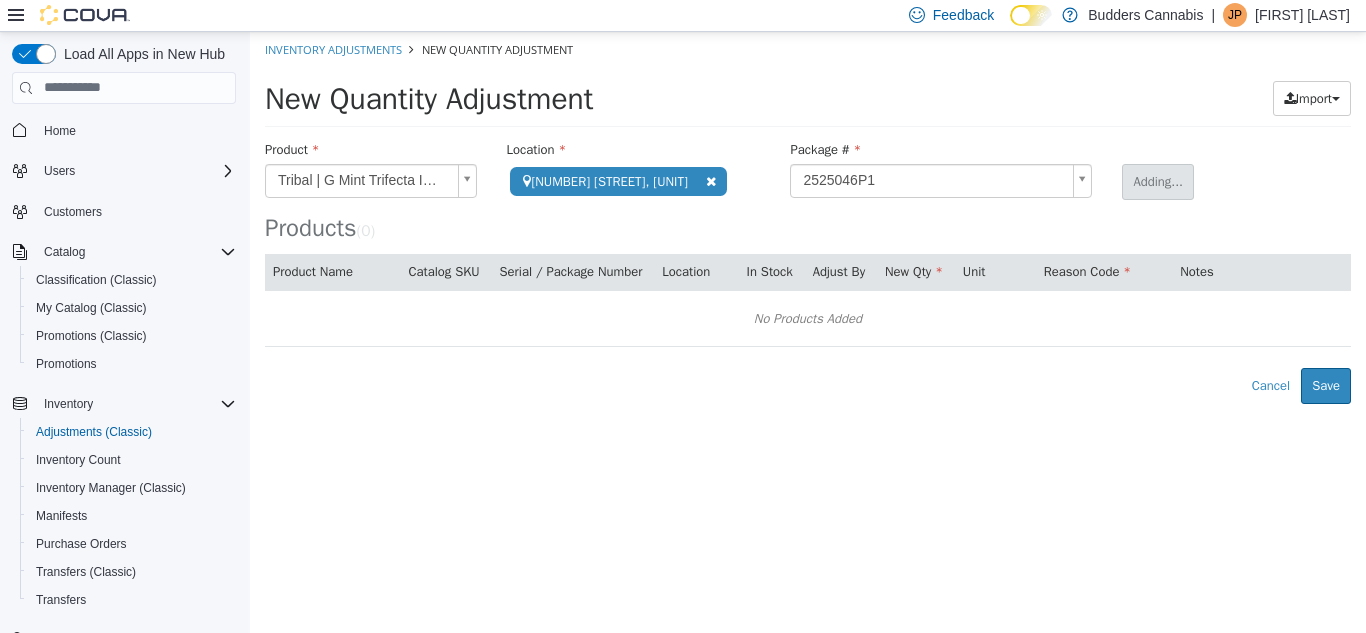 type 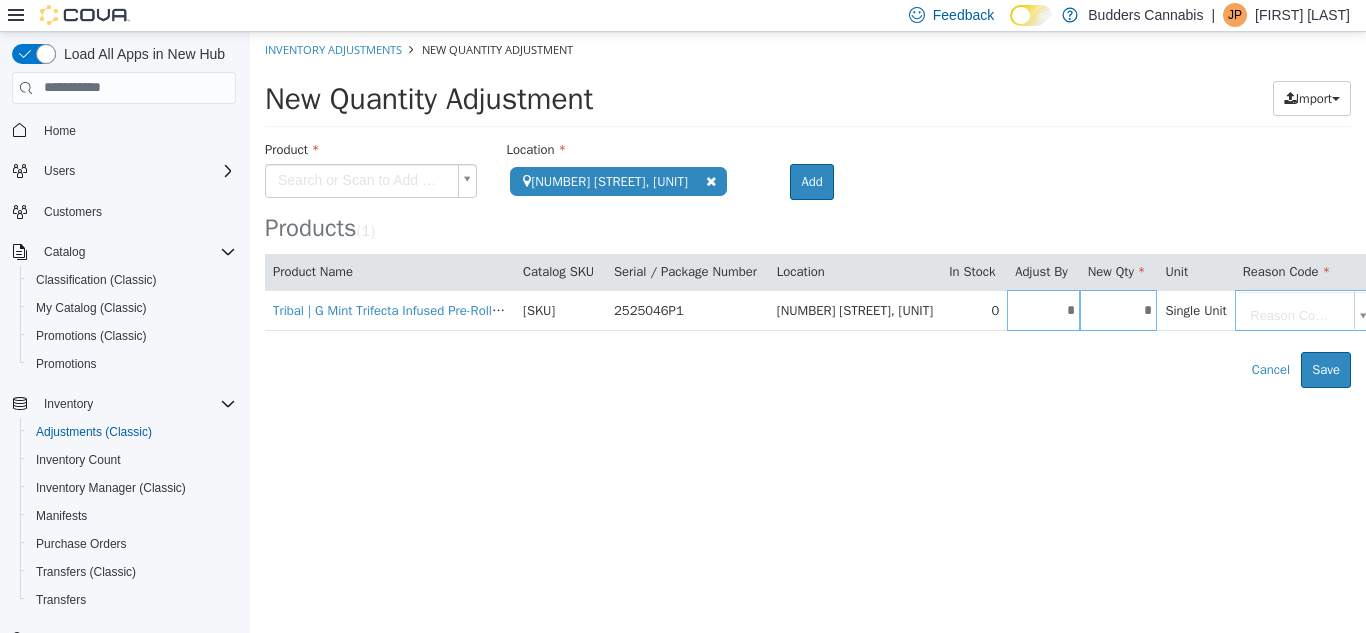 click on "**********" at bounding box center (808, 209) 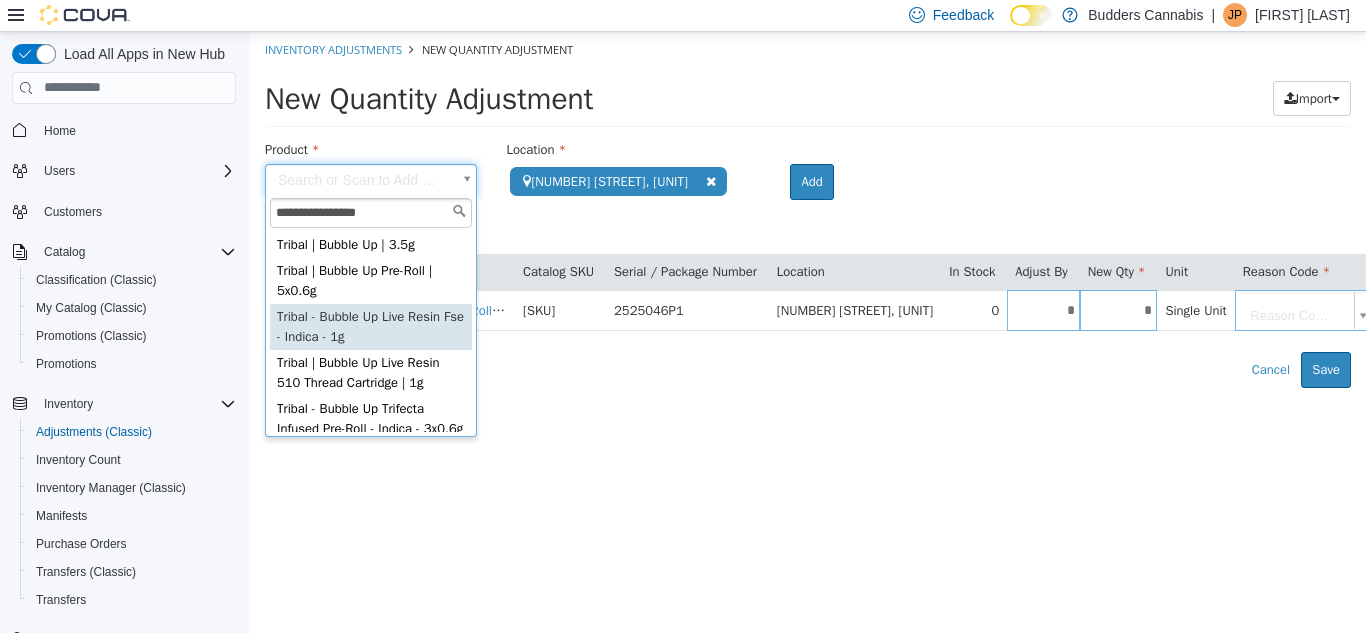 scroll, scrollTop: 23, scrollLeft: 0, axis: vertical 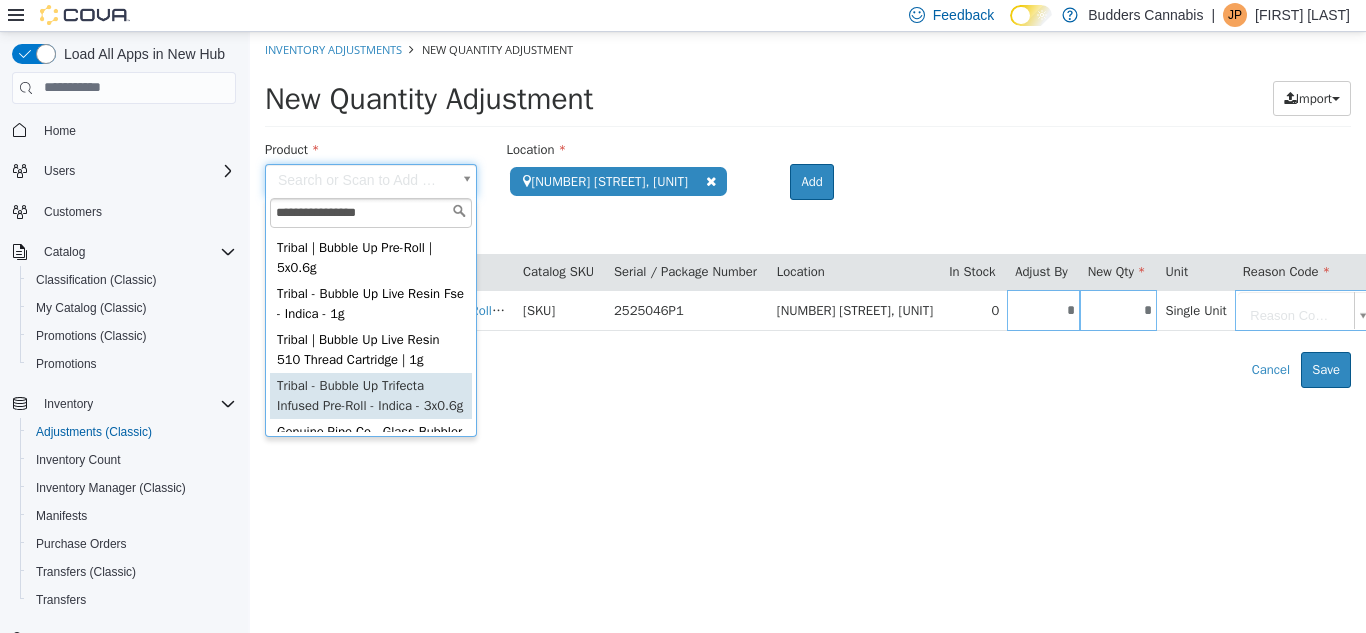 type on "**********" 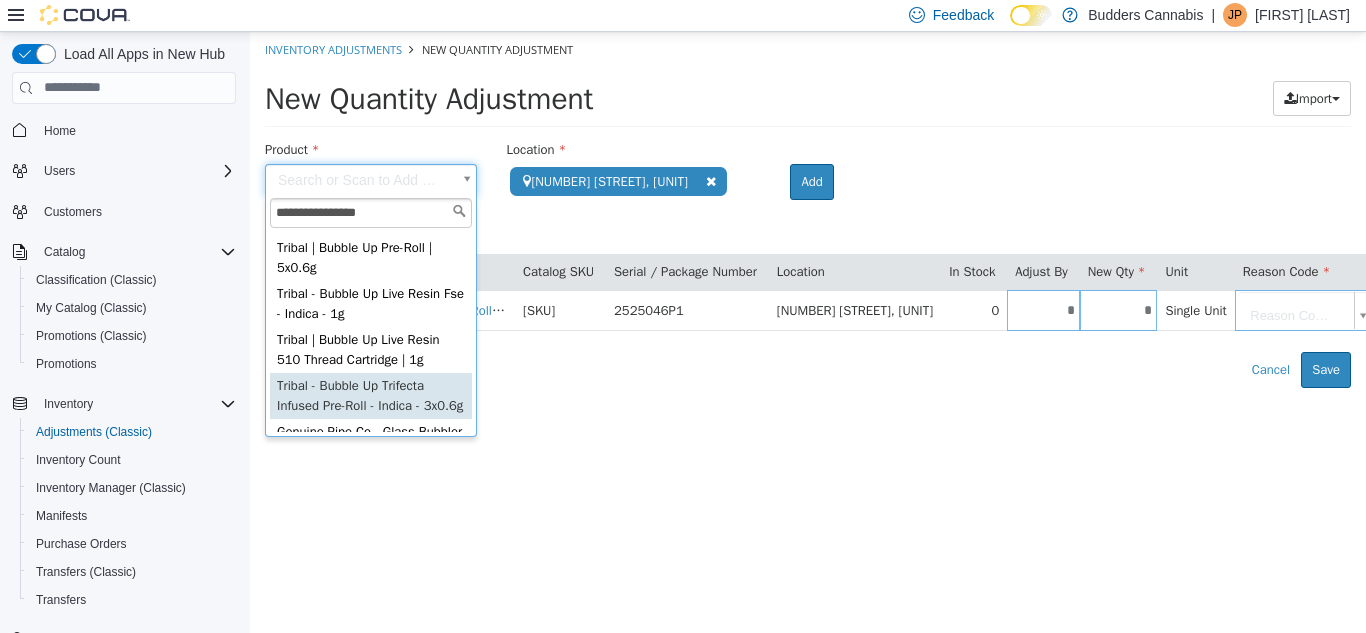 type on "**********" 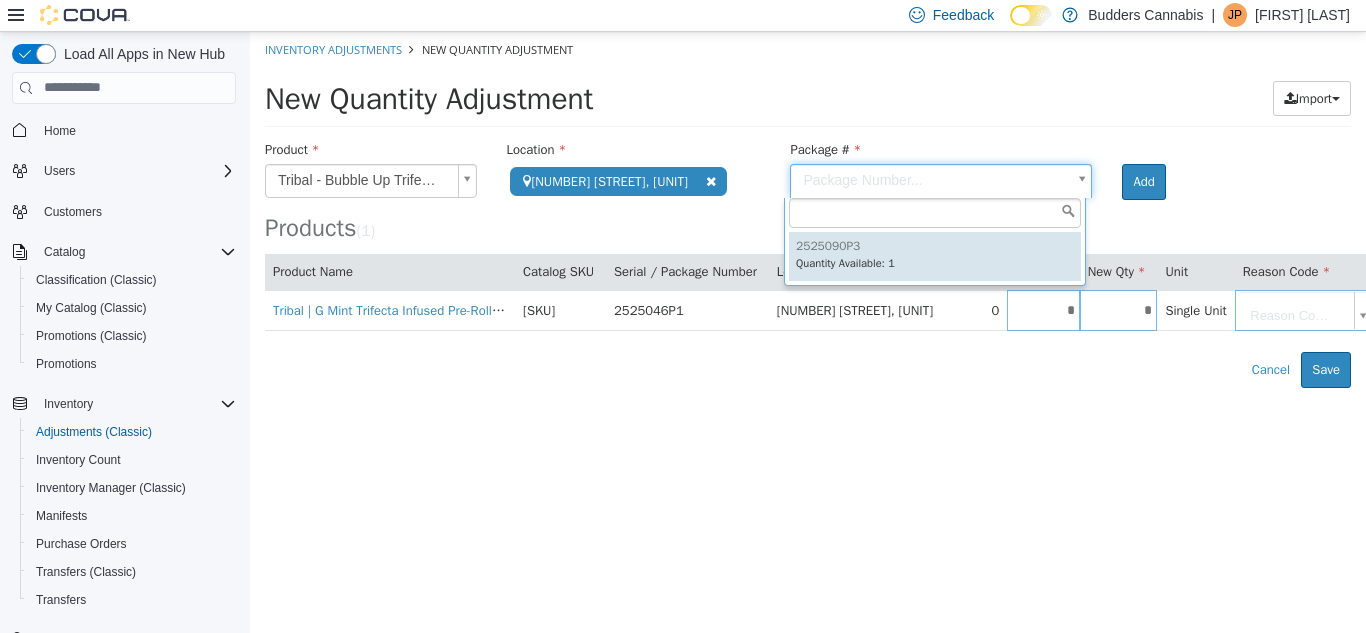 click on "**********" at bounding box center (808, 209) 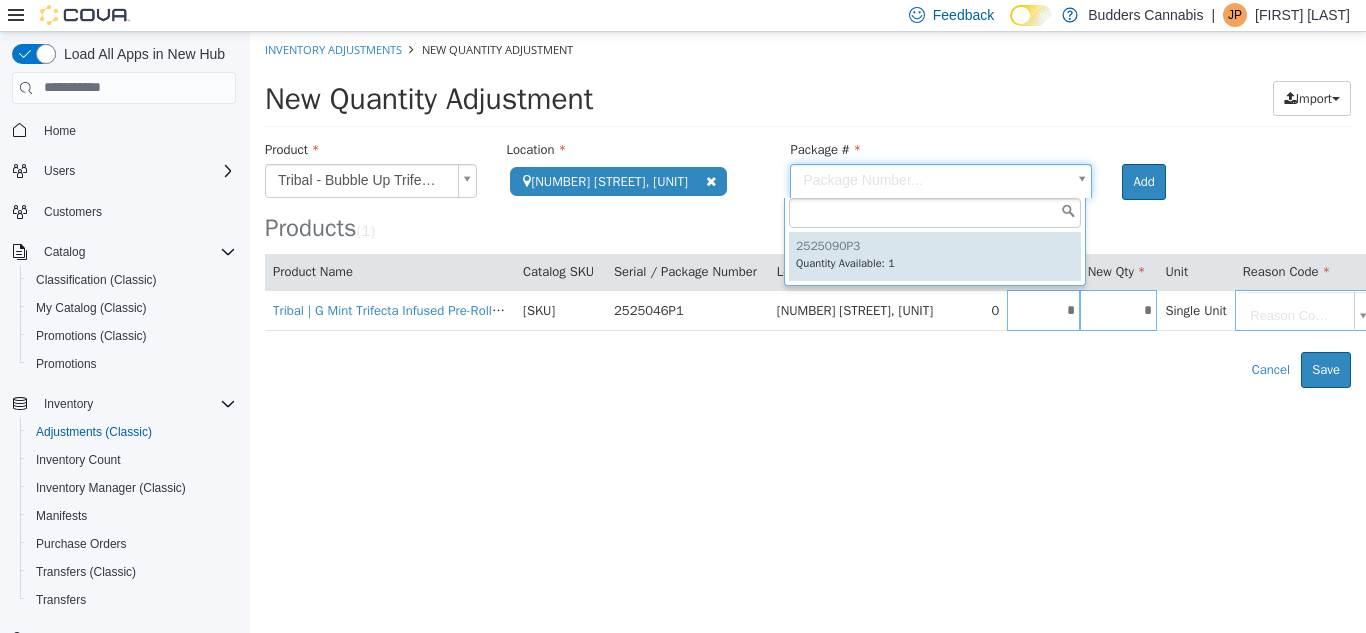 type on "*********" 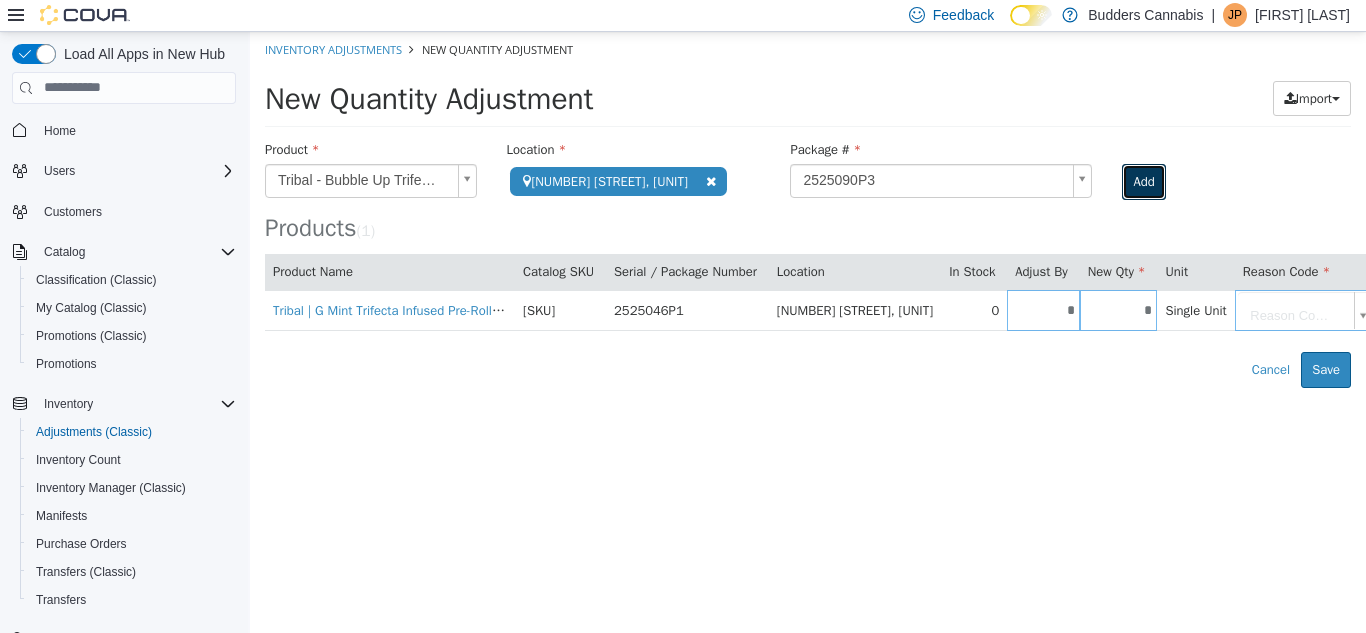 click on "Add" at bounding box center [1143, 181] 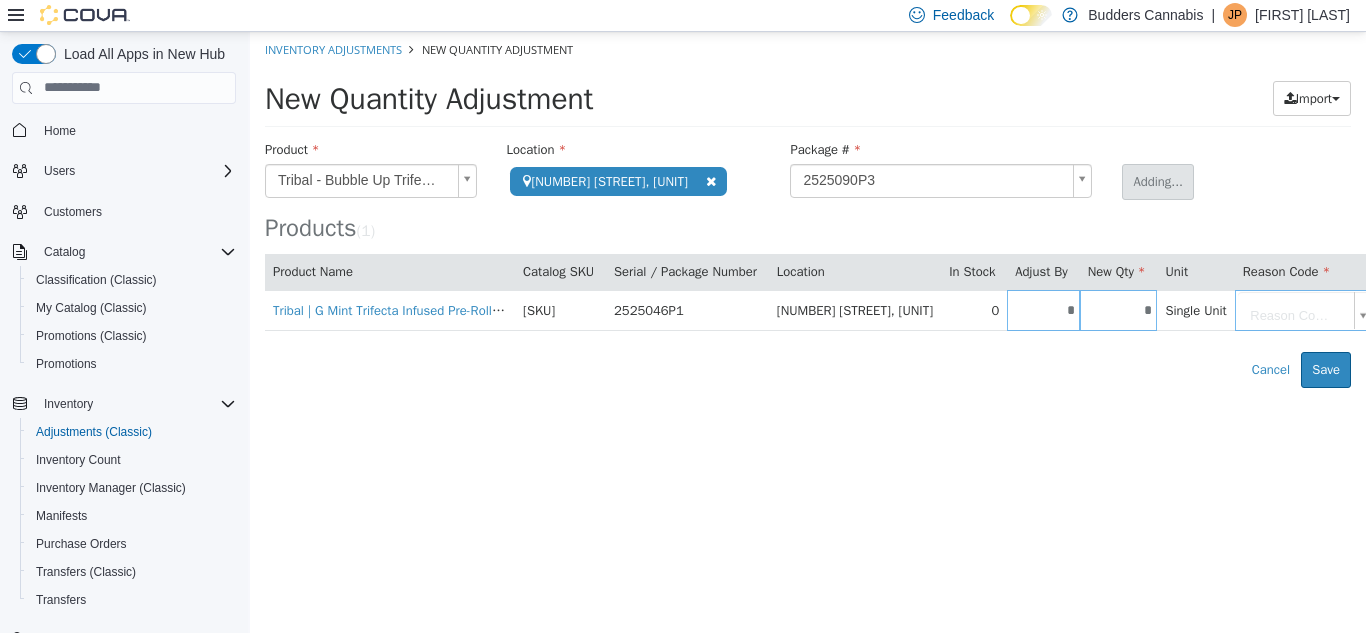 type 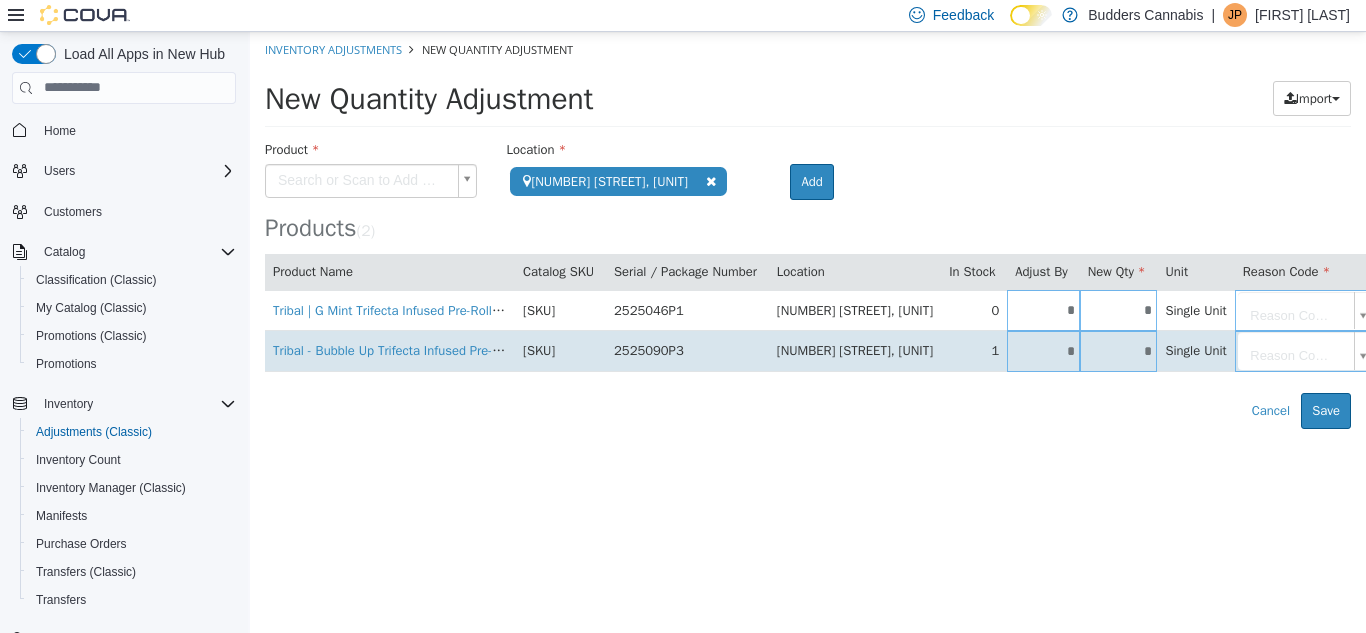 click on "*" at bounding box center (1043, 350) 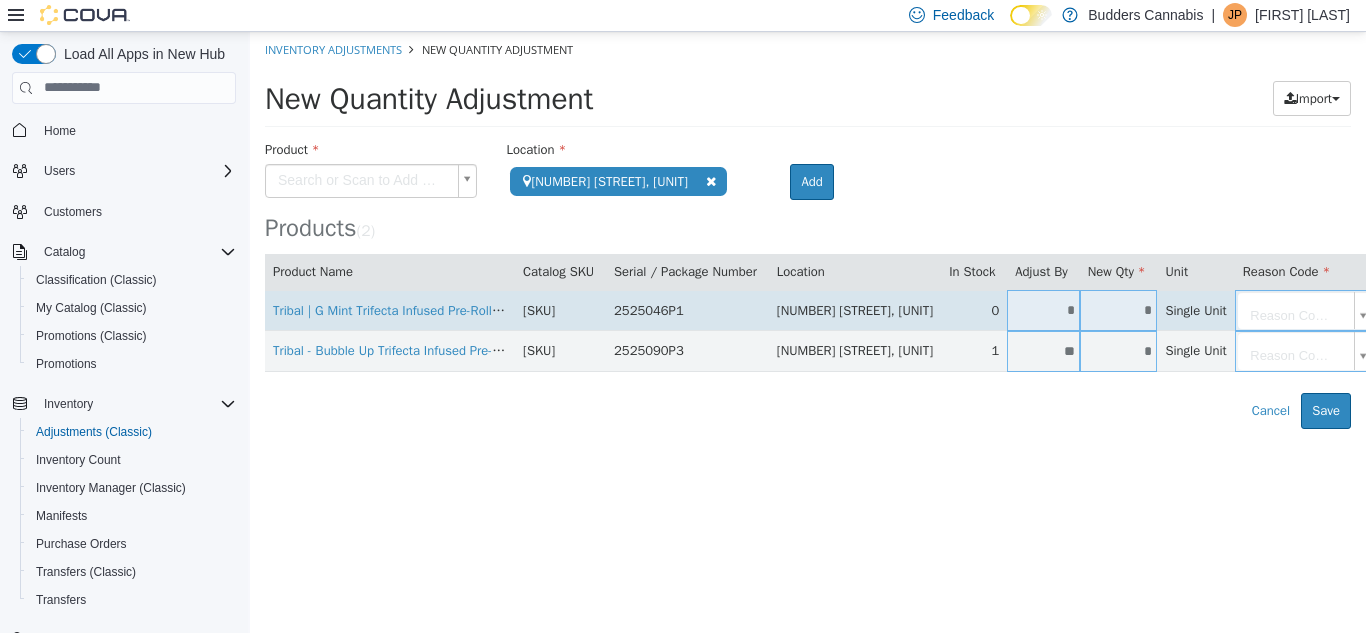 type on "**" 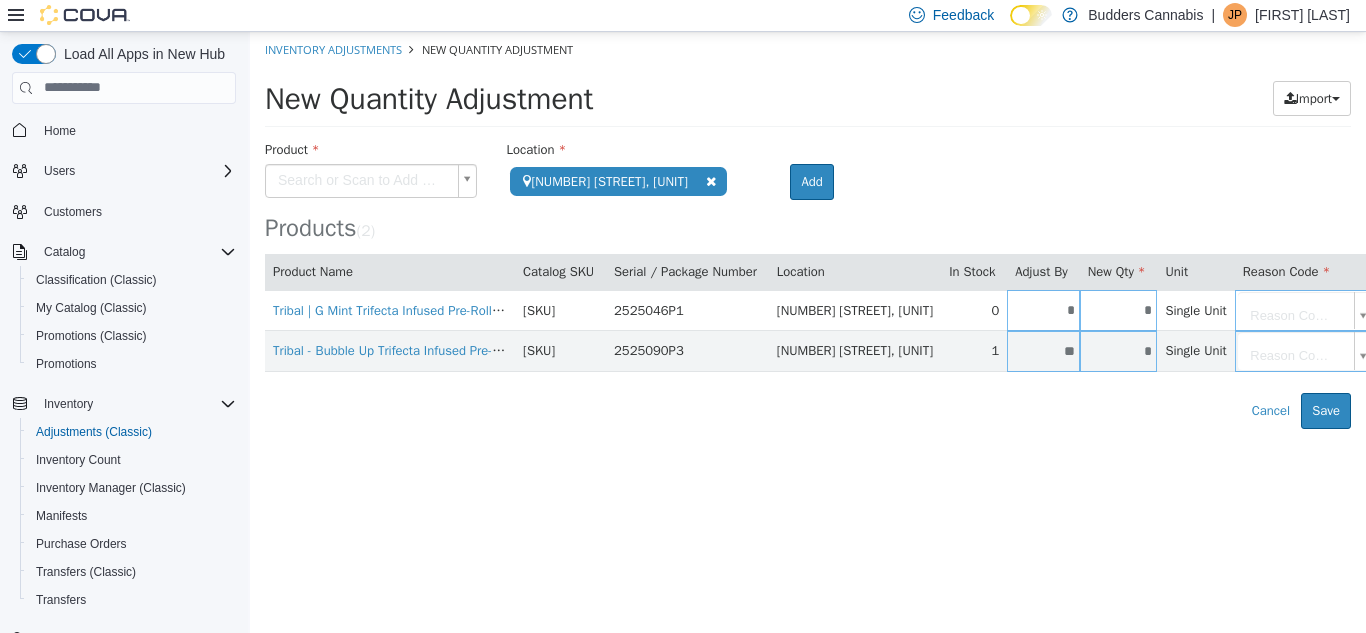 type on "*" 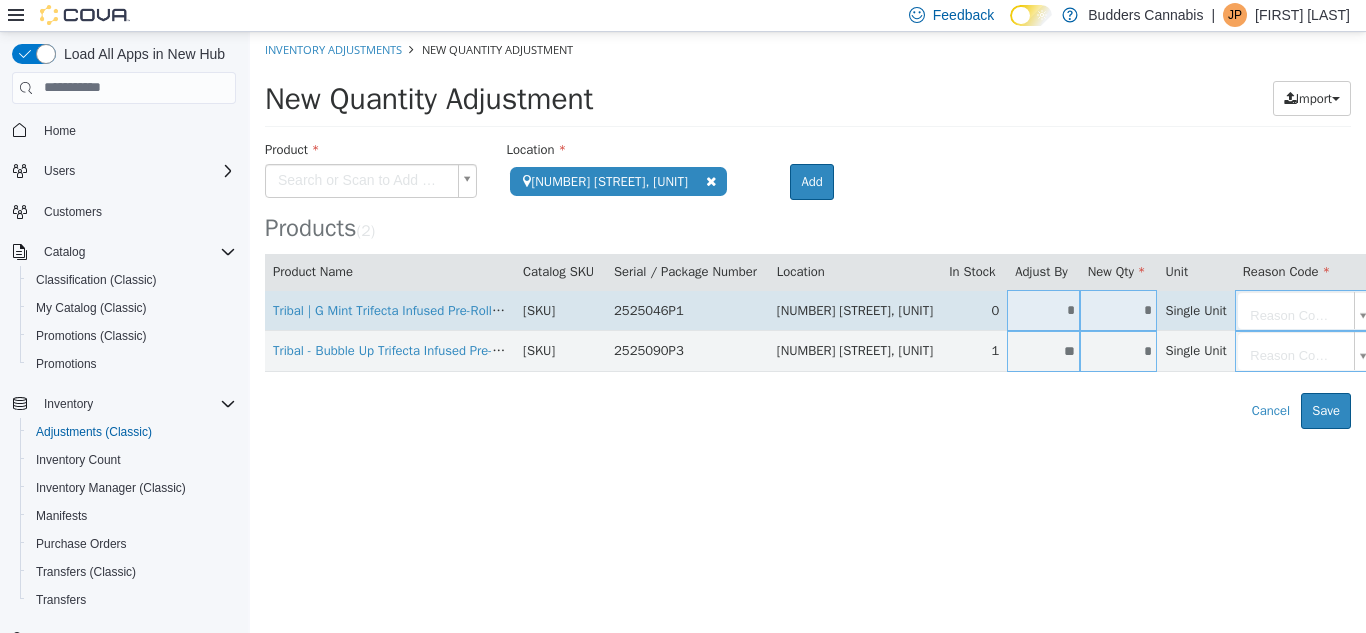 click on "**********" at bounding box center [808, 229] 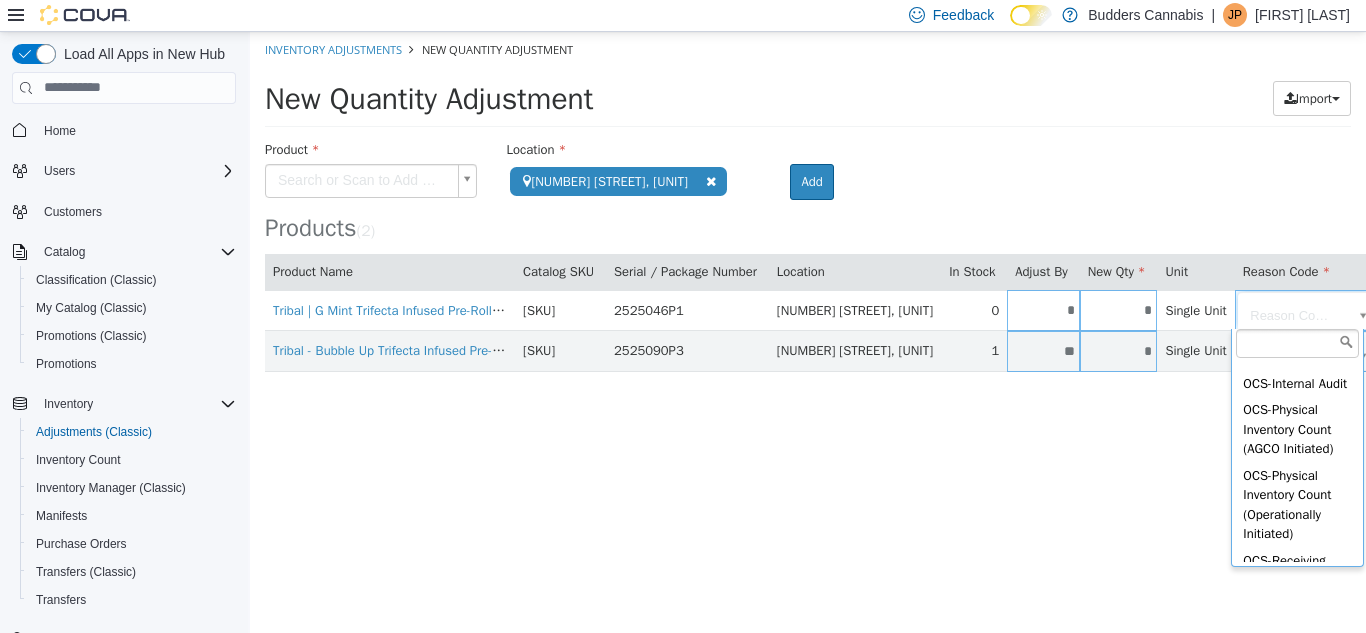scroll, scrollTop: 511, scrollLeft: 0, axis: vertical 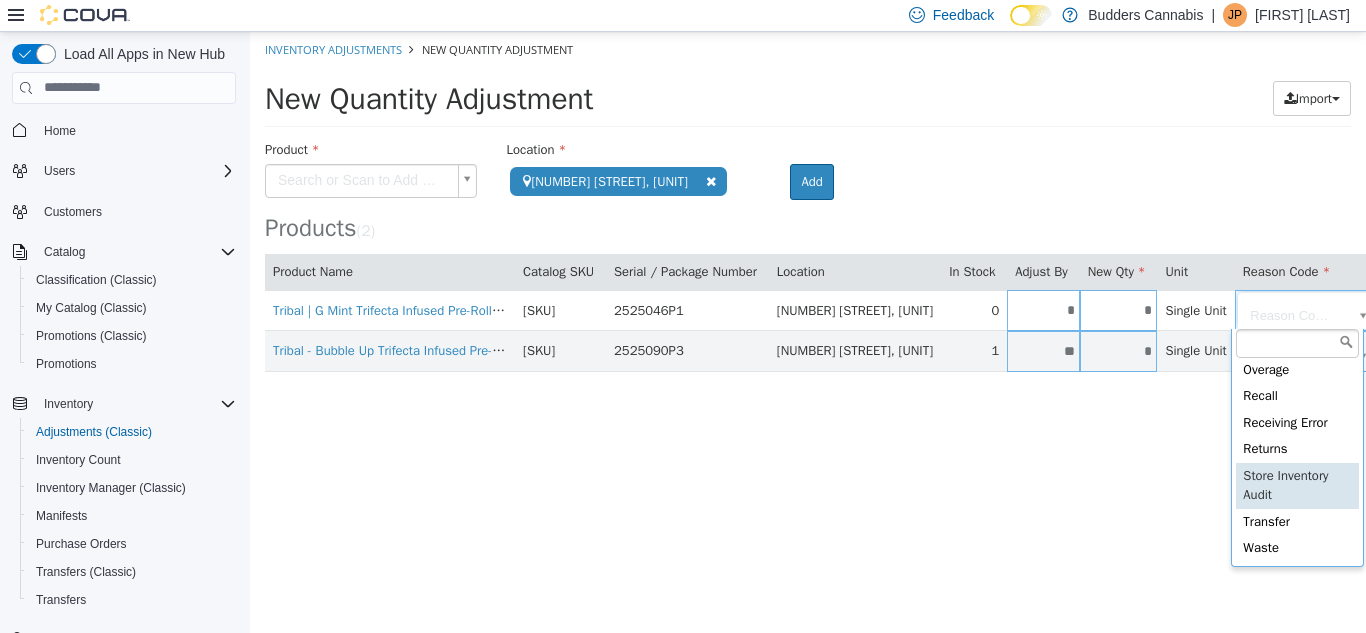 type on "**********" 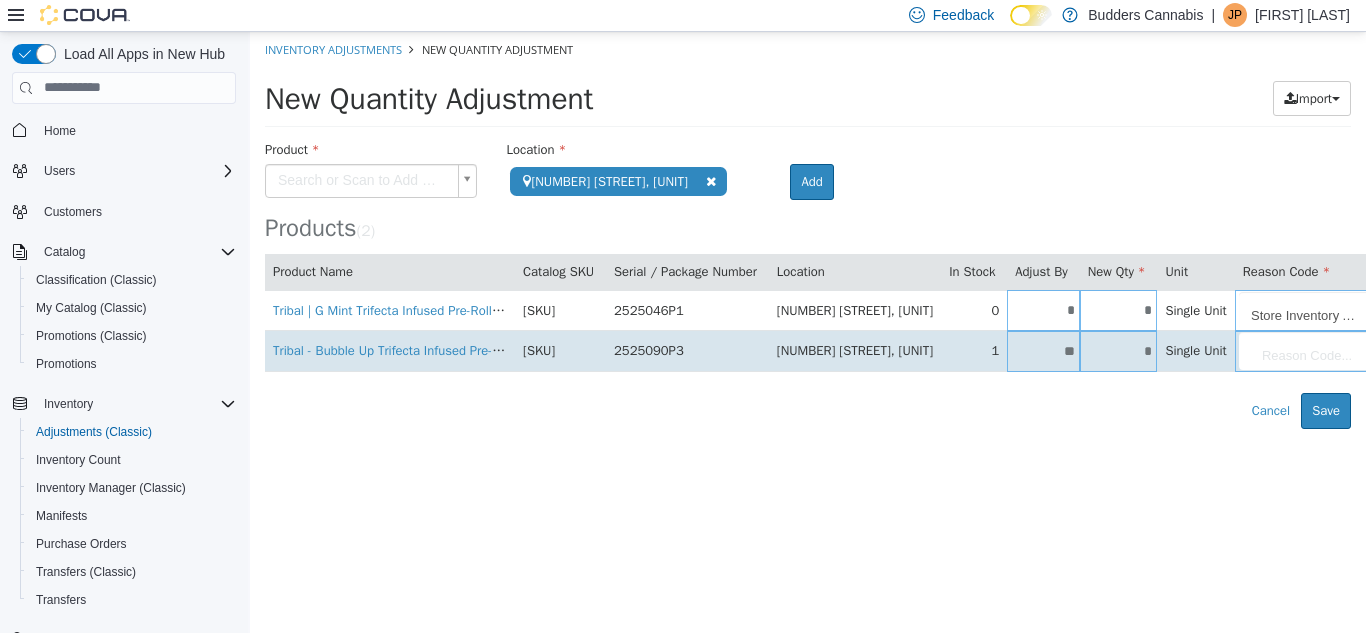 click on "**********" at bounding box center [808, 229] 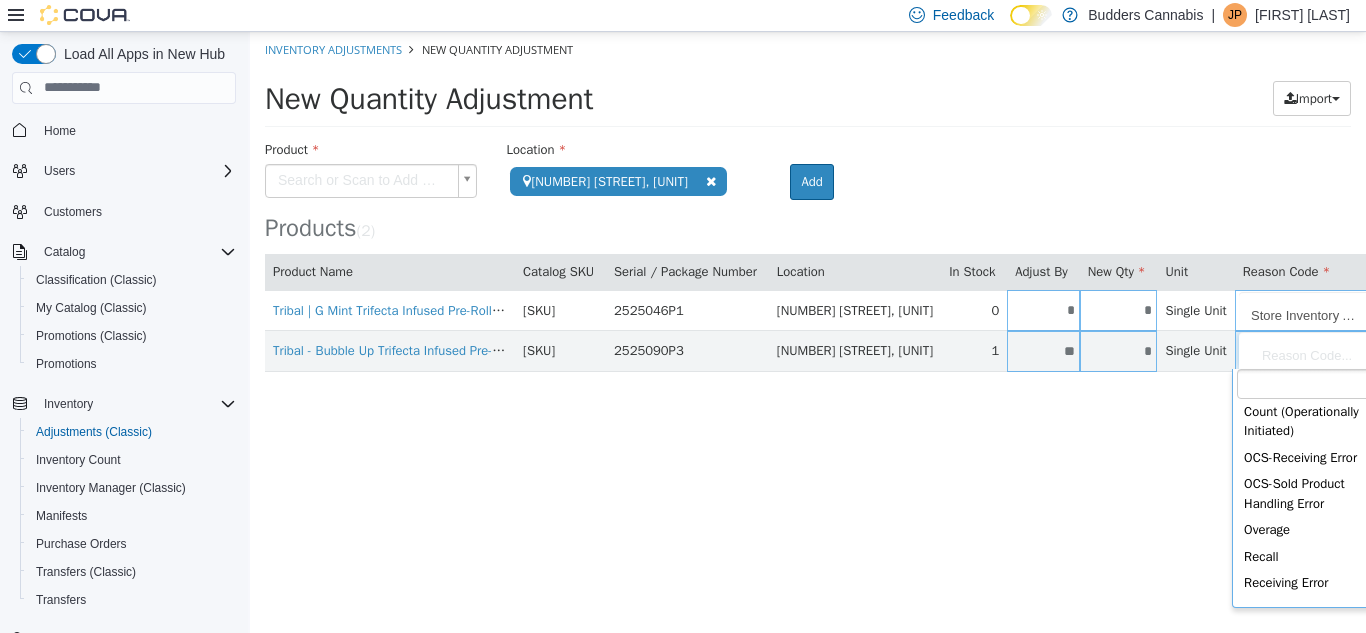 scroll, scrollTop: 394, scrollLeft: 0, axis: vertical 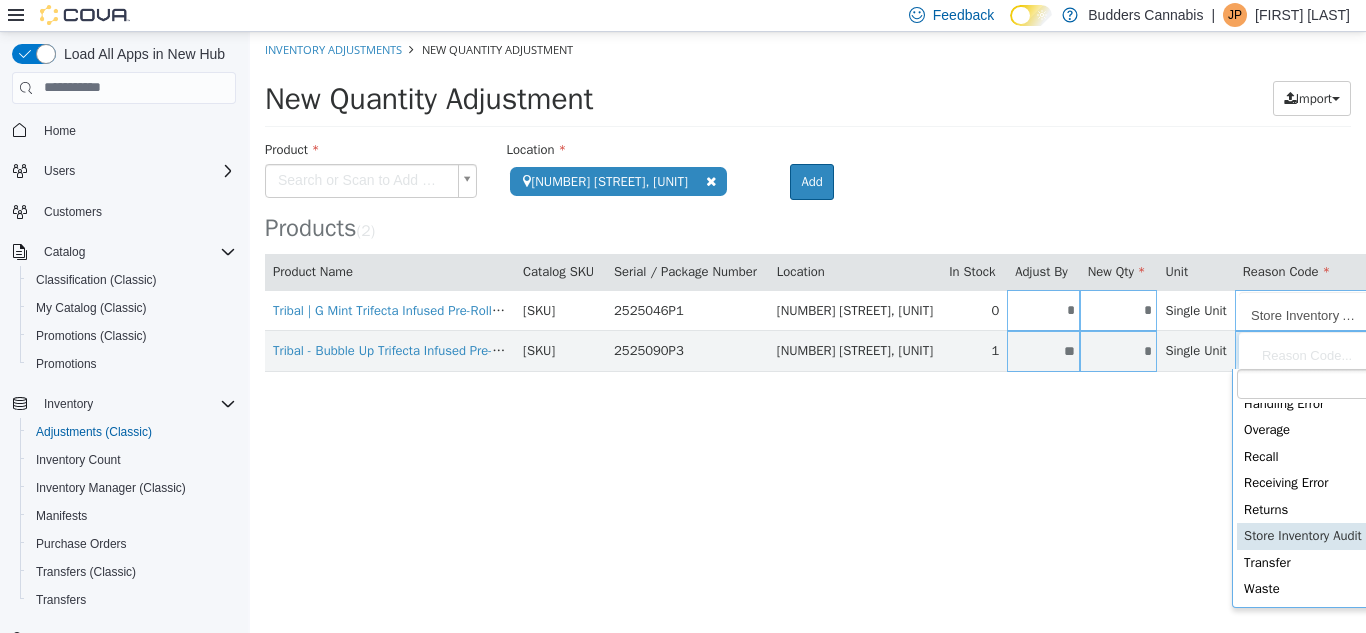 type on "**********" 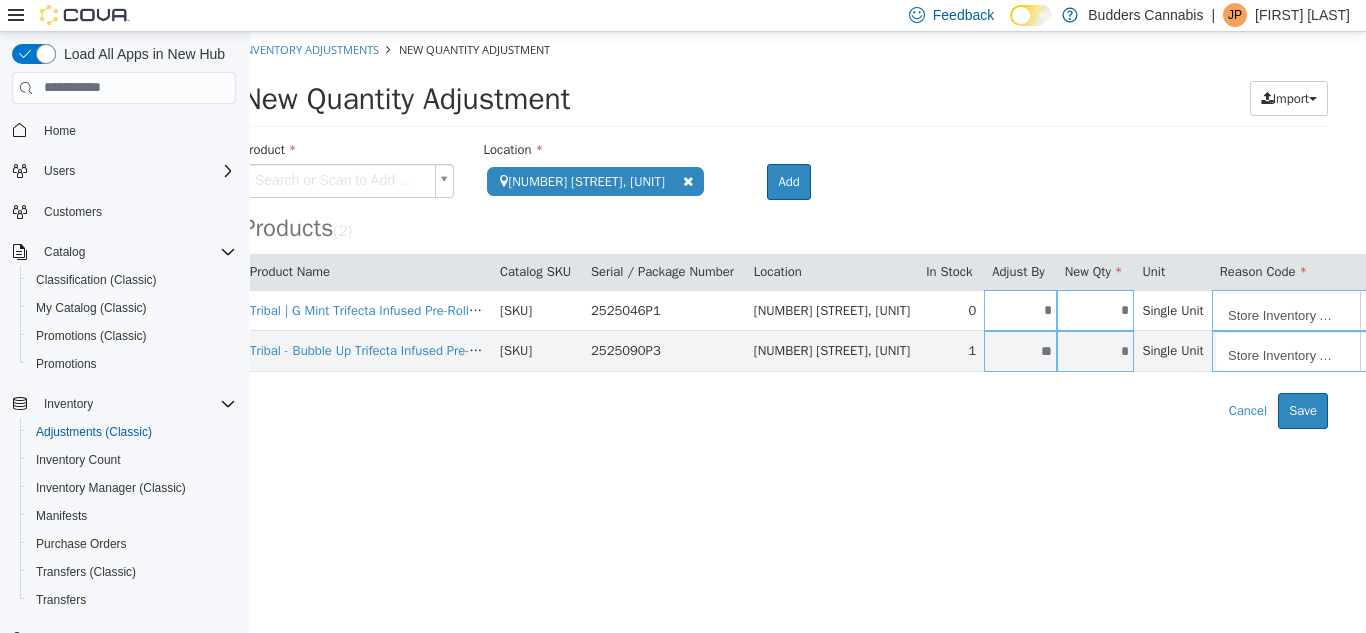 scroll, scrollTop: 0, scrollLeft: 122, axis: horizontal 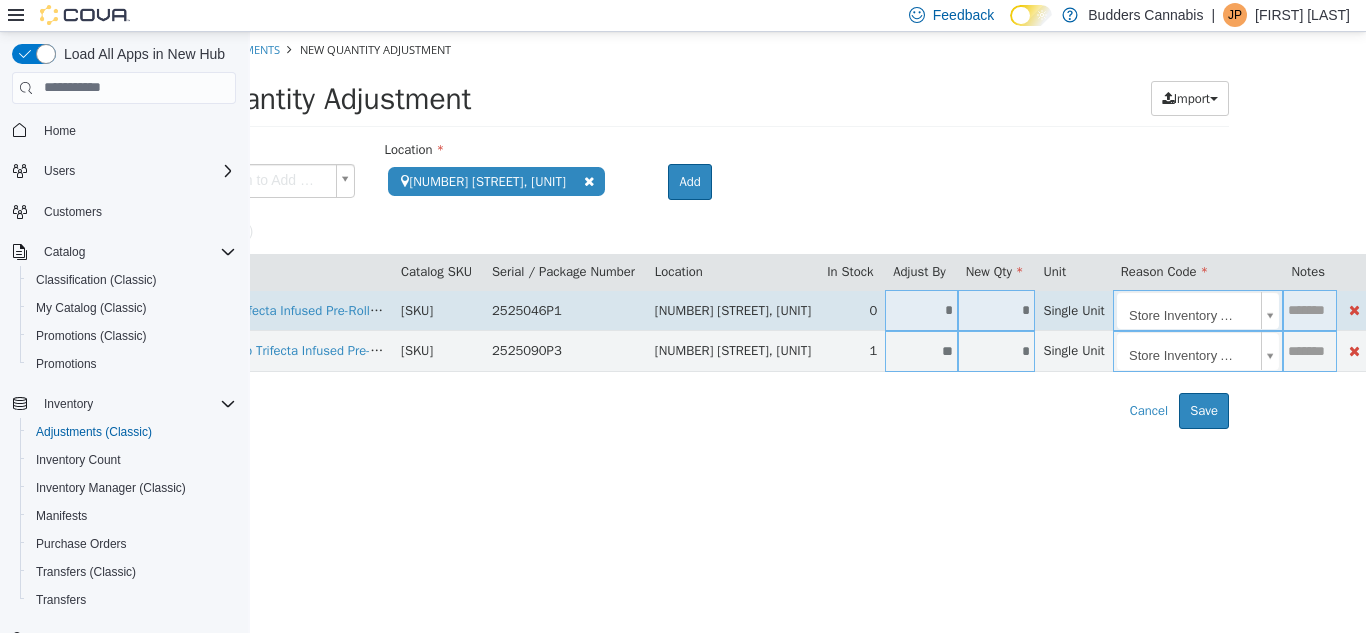 click at bounding box center (1309, 309) 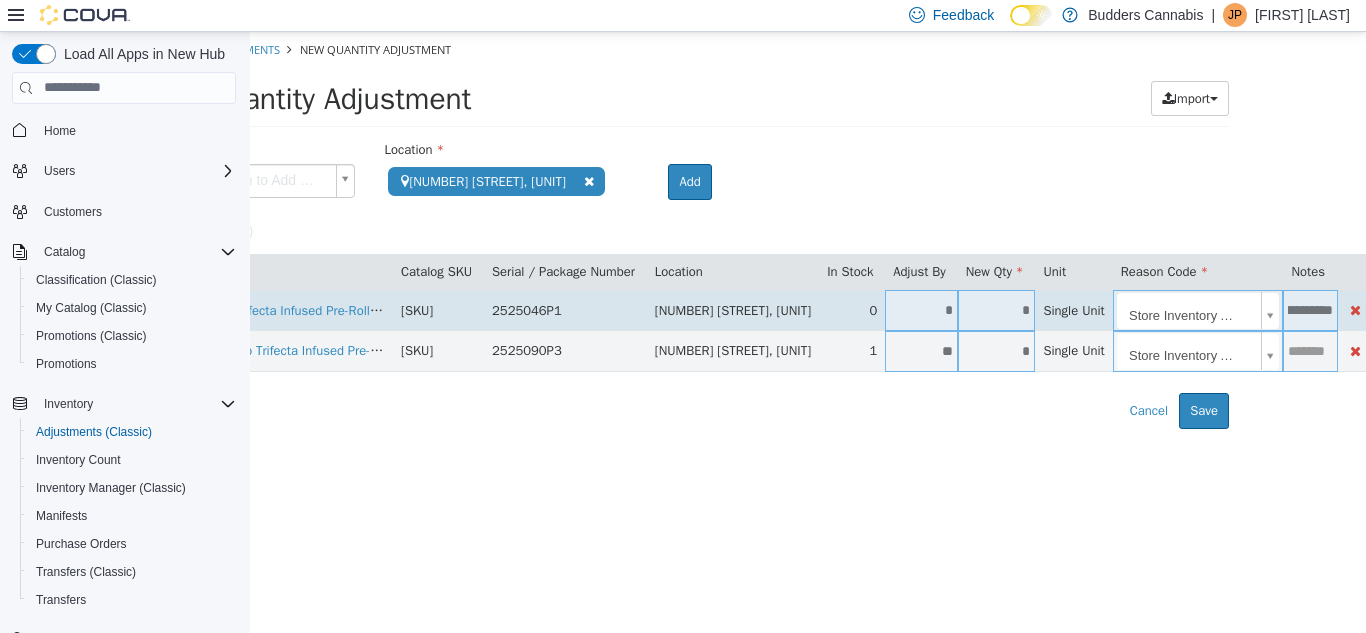 scroll, scrollTop: 0, scrollLeft: 72, axis: horizontal 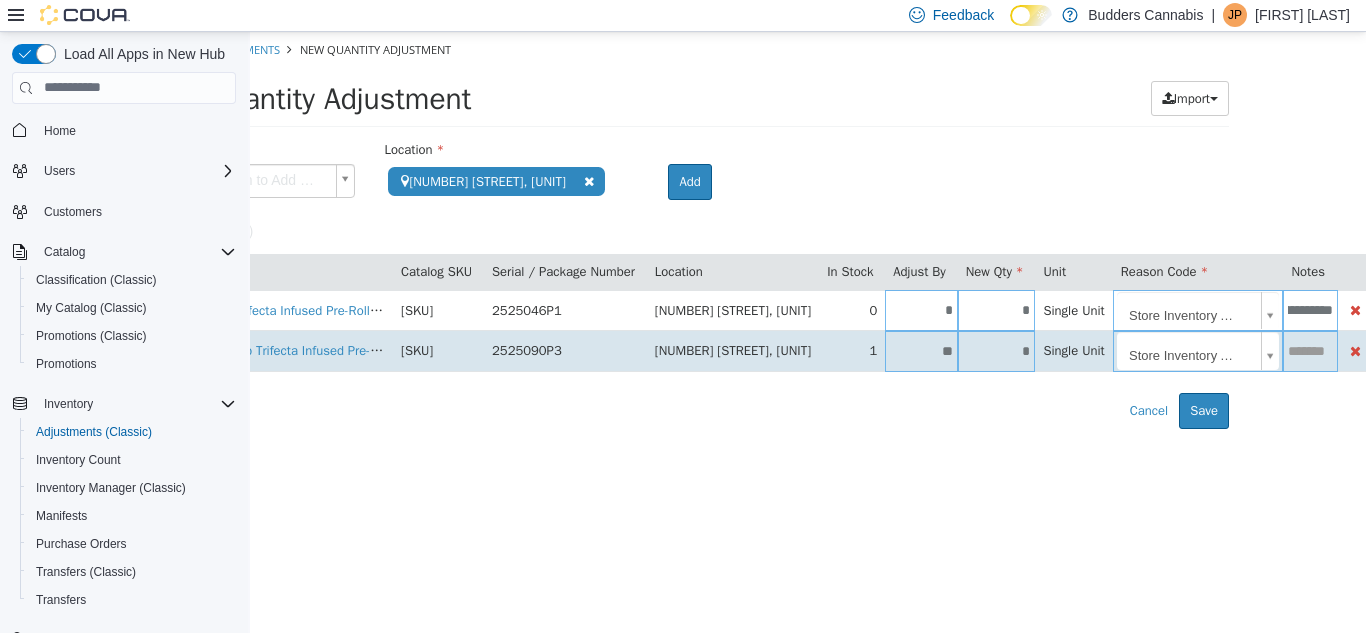 type on "**********" 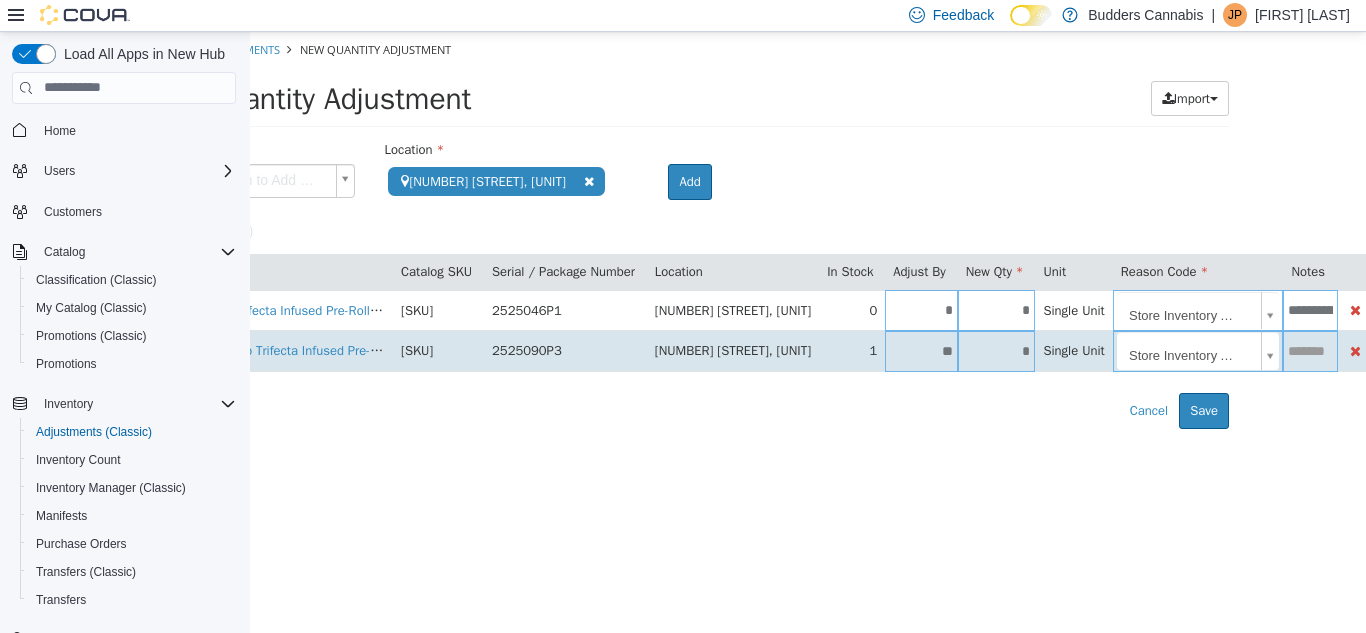 click at bounding box center [1310, 350] 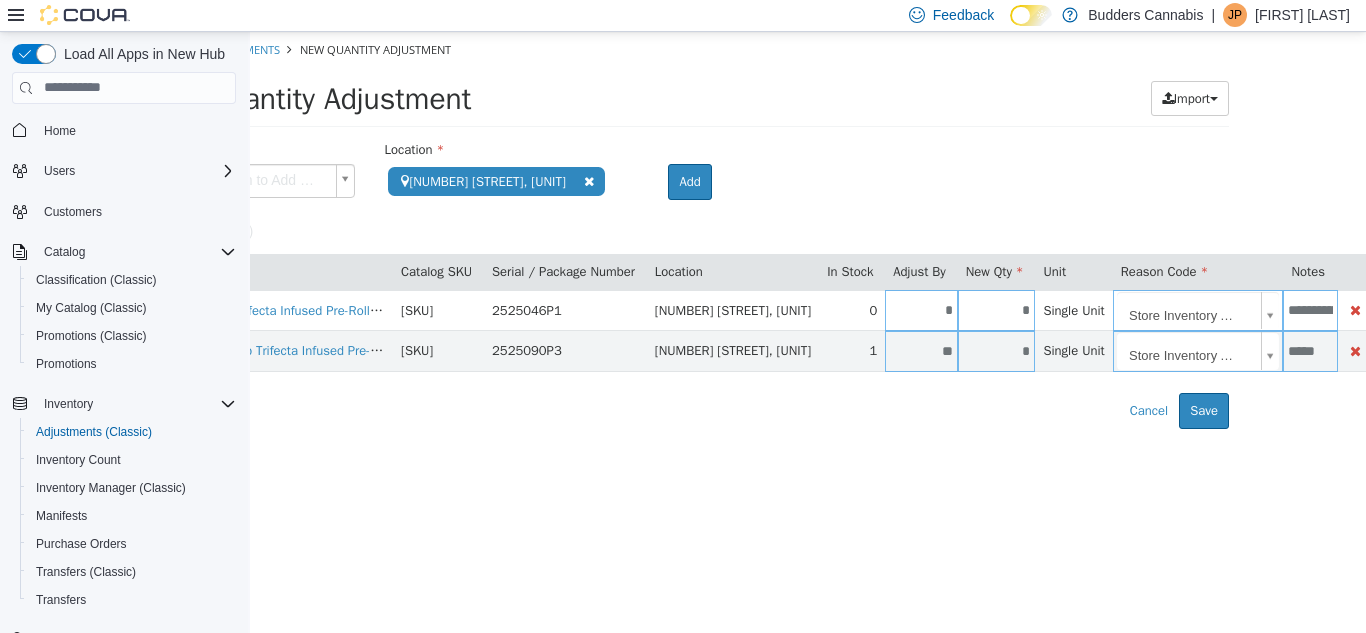 scroll, scrollTop: 0, scrollLeft: 0, axis: both 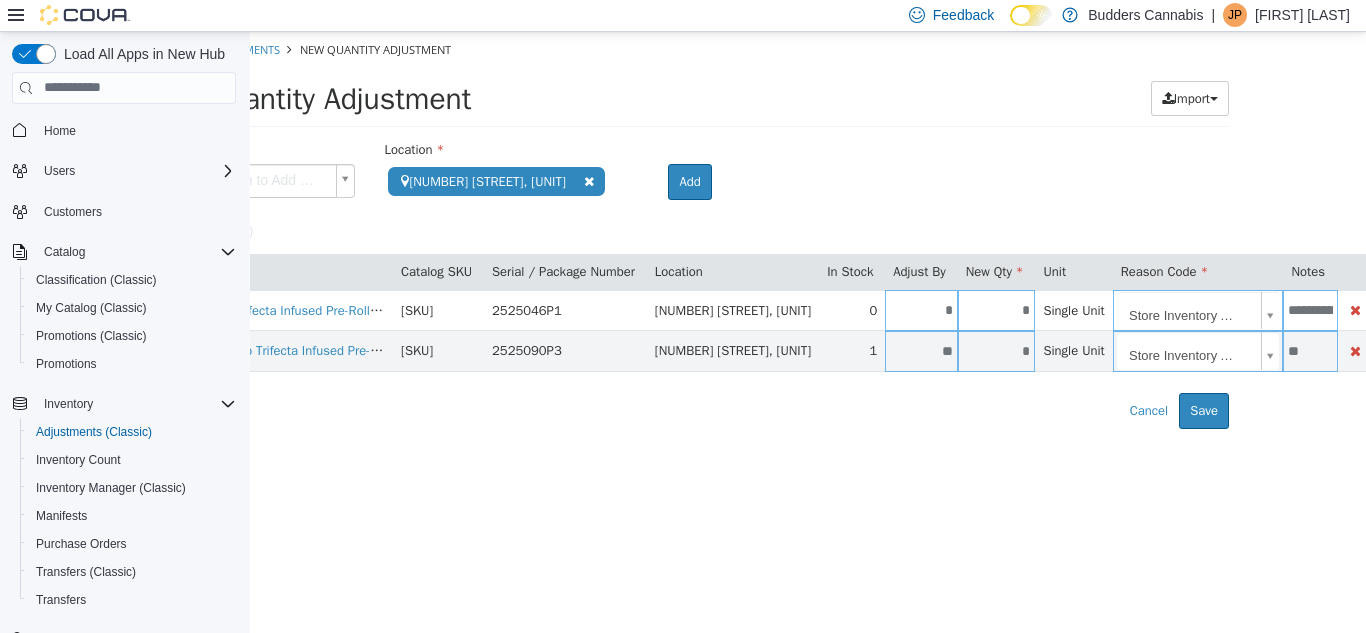 type on "*" 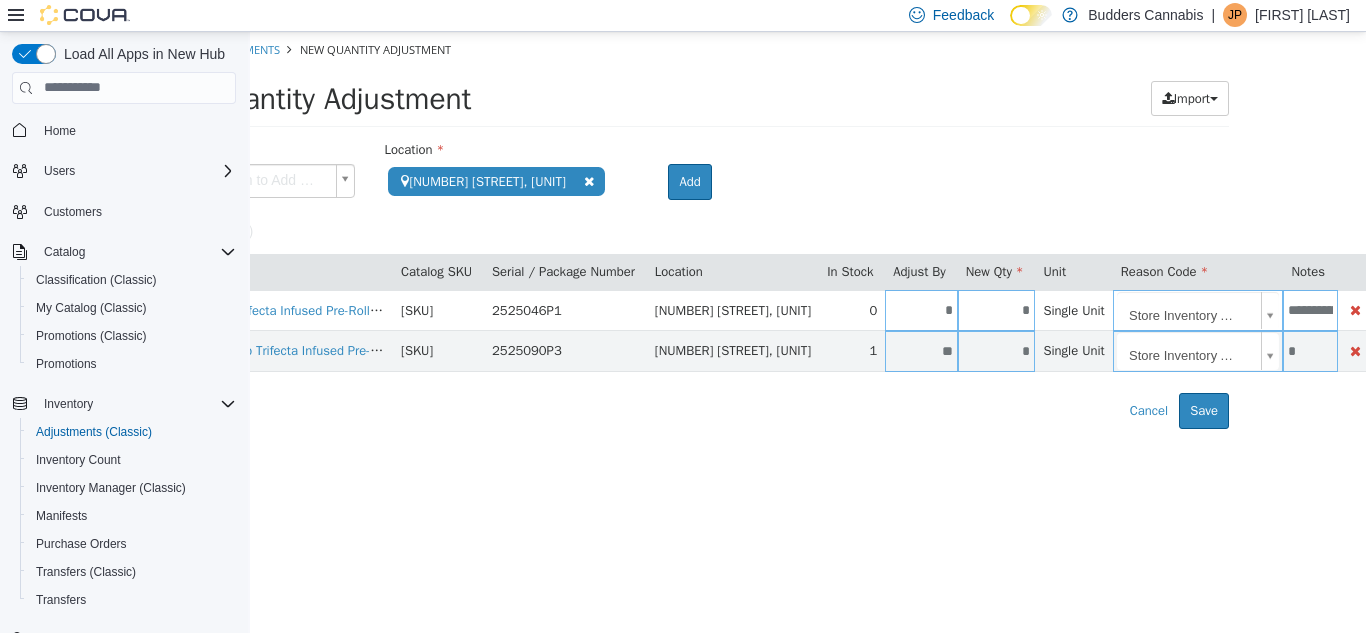 type 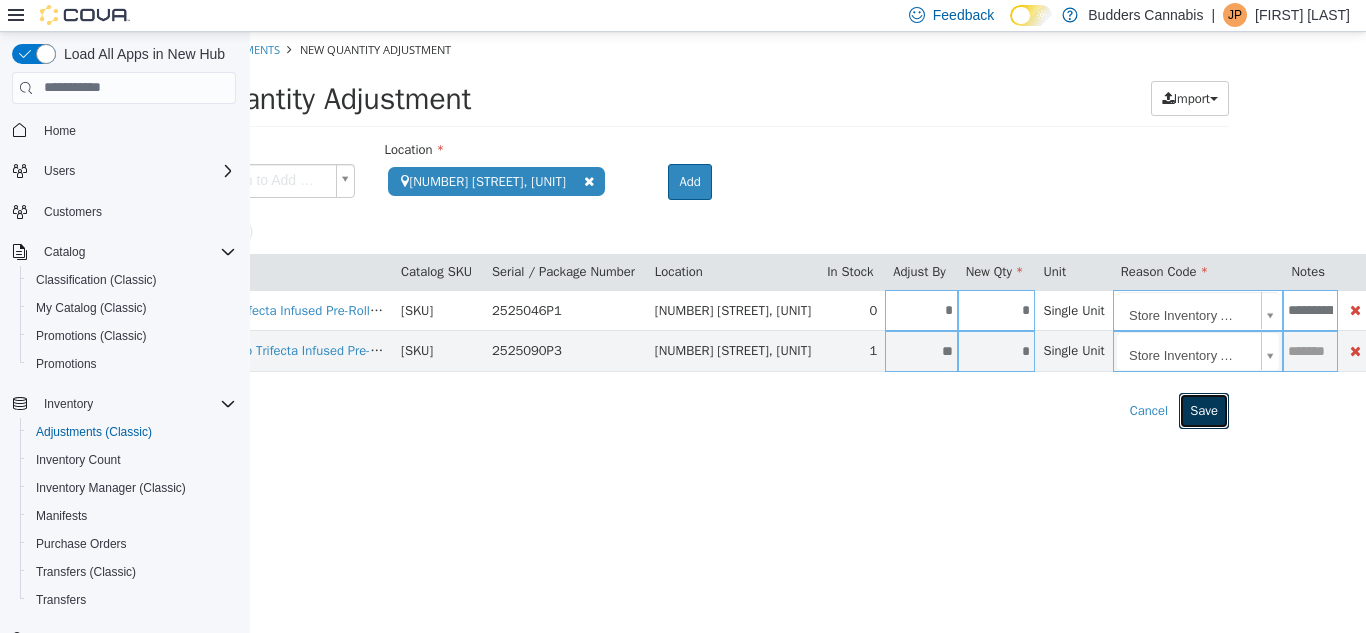 click on "Save" at bounding box center [1204, 410] 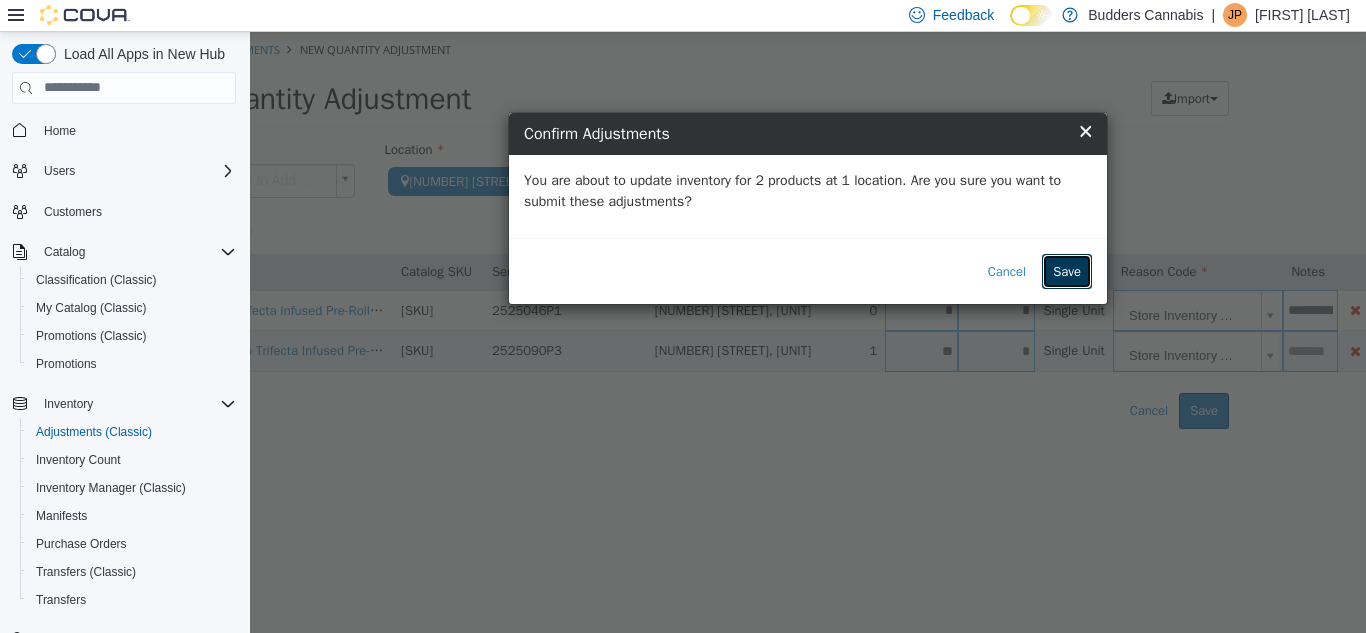 click on "Save" at bounding box center (1067, 271) 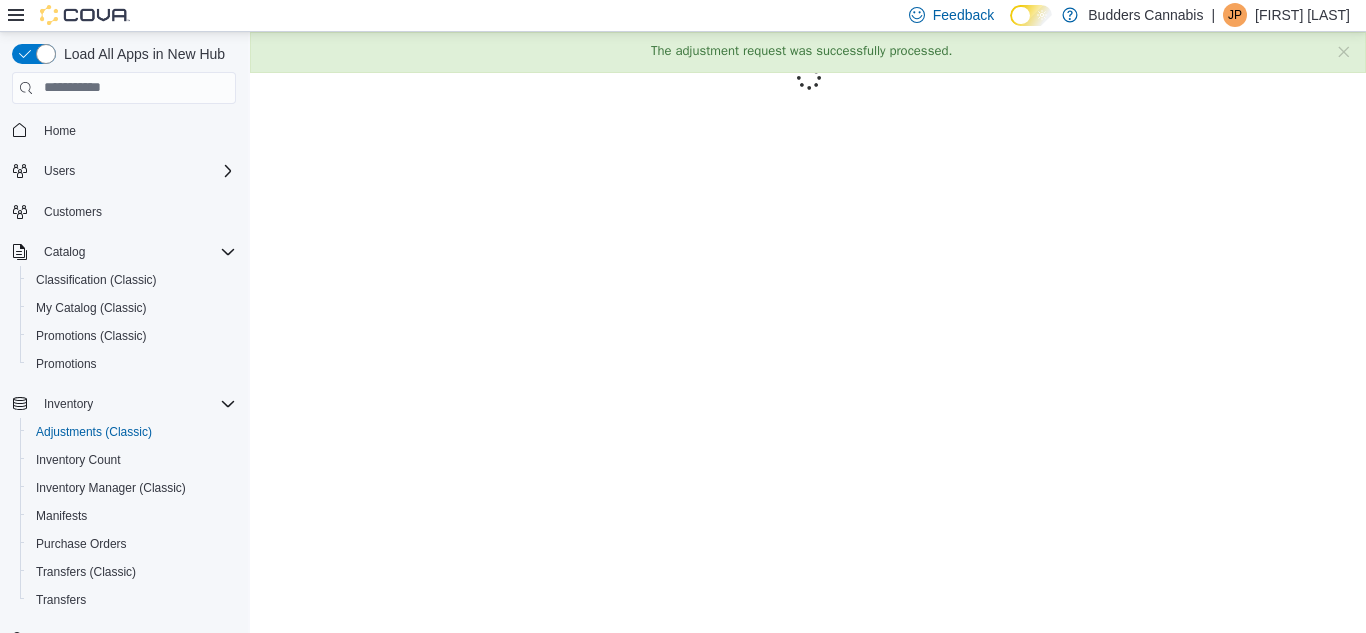 scroll, scrollTop: 0, scrollLeft: 0, axis: both 